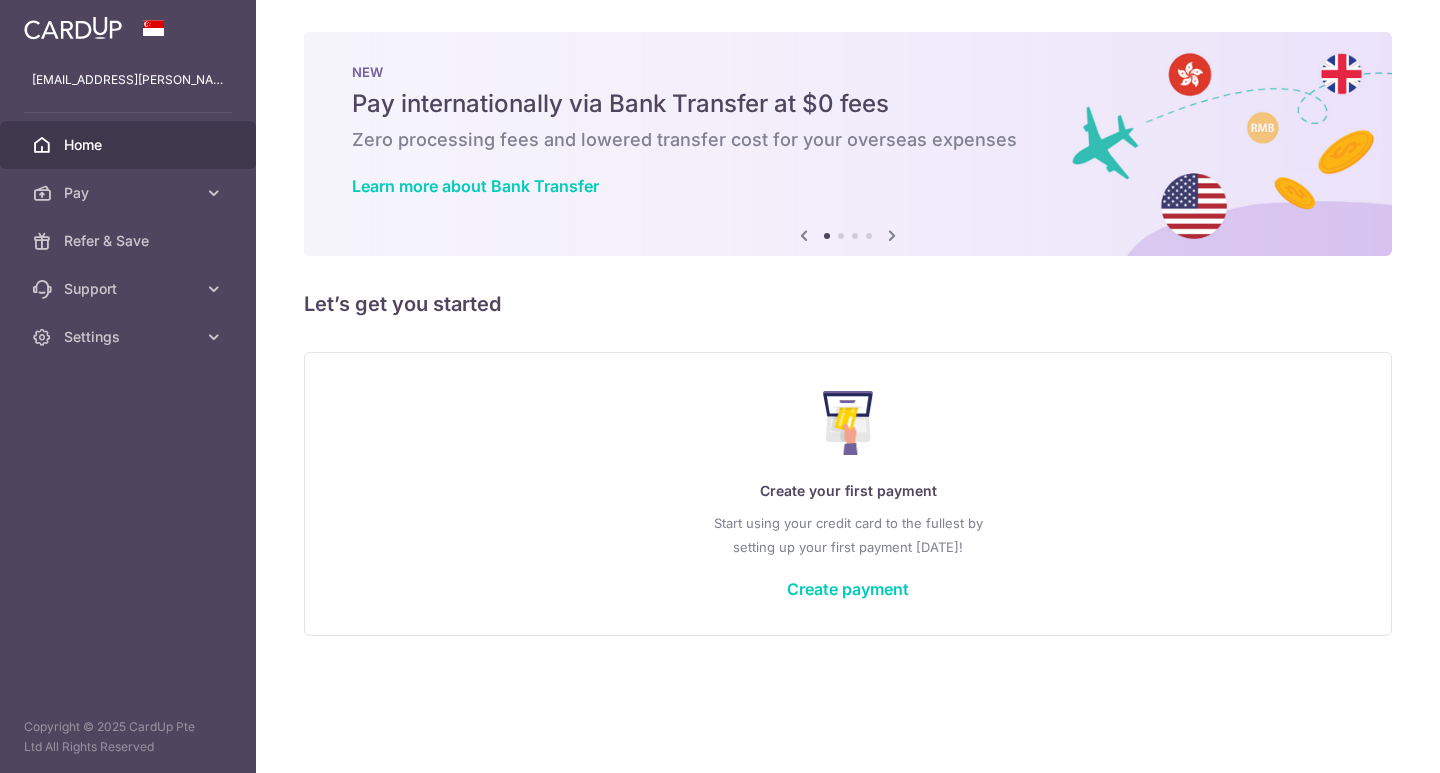 scroll, scrollTop: 0, scrollLeft: 0, axis: both 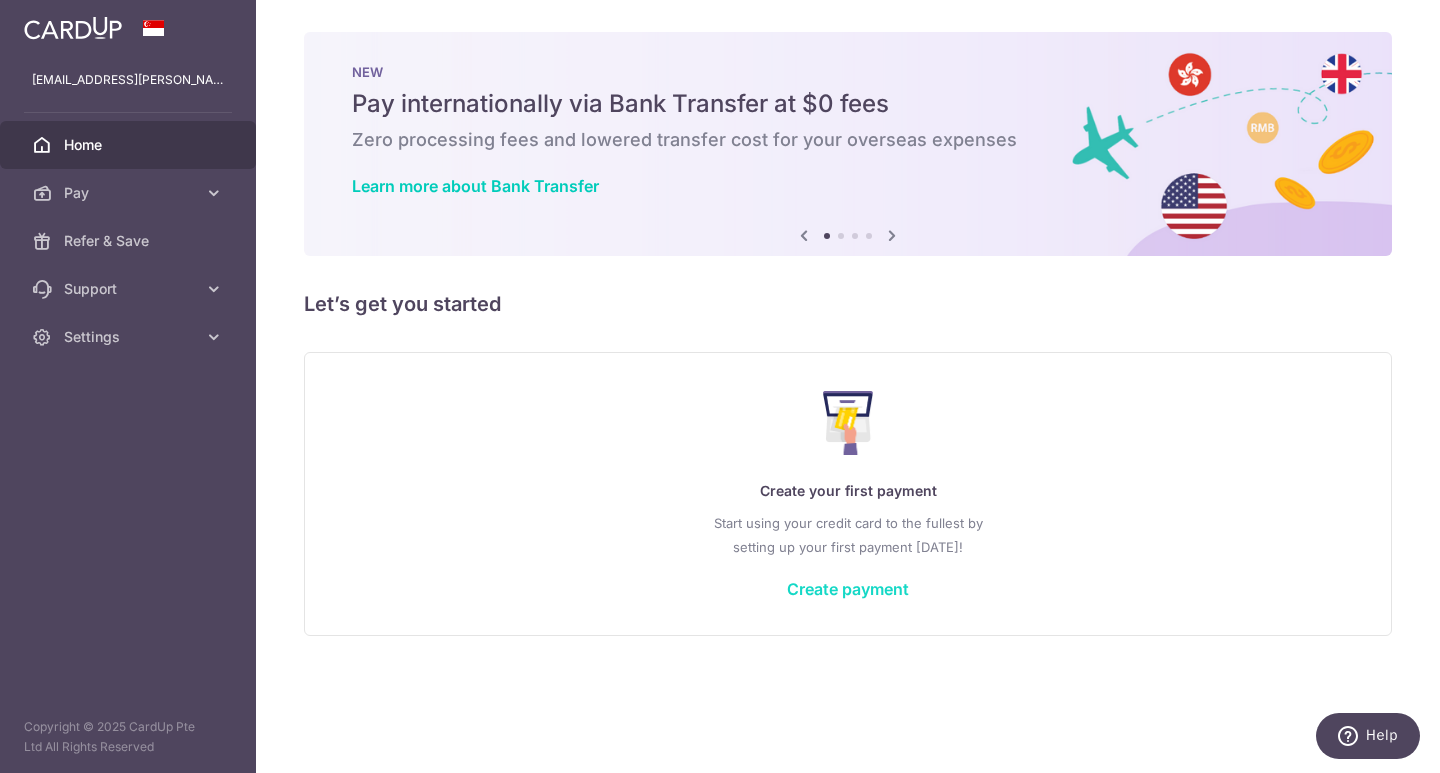 click on "Create payment" at bounding box center (848, 589) 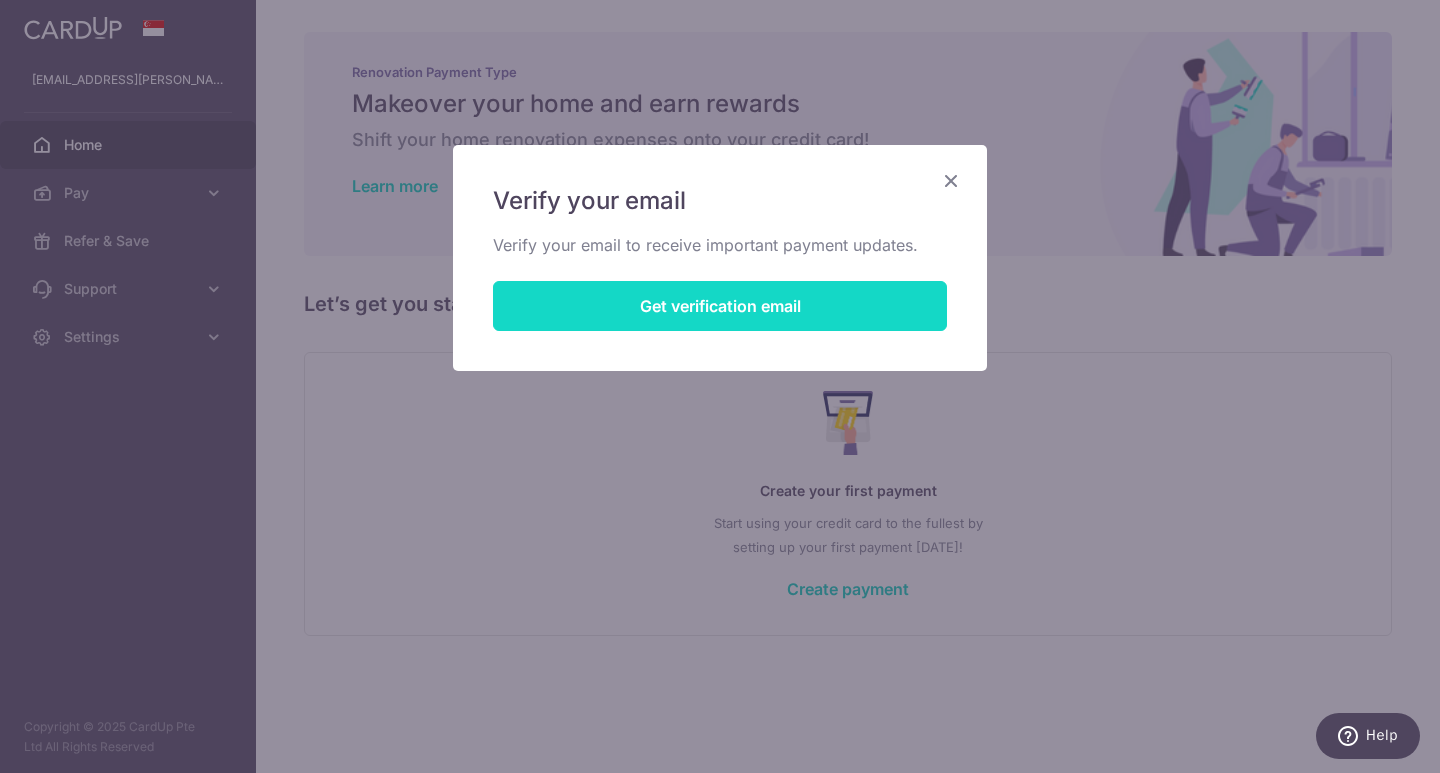 click on "Get verification email" at bounding box center [720, 306] 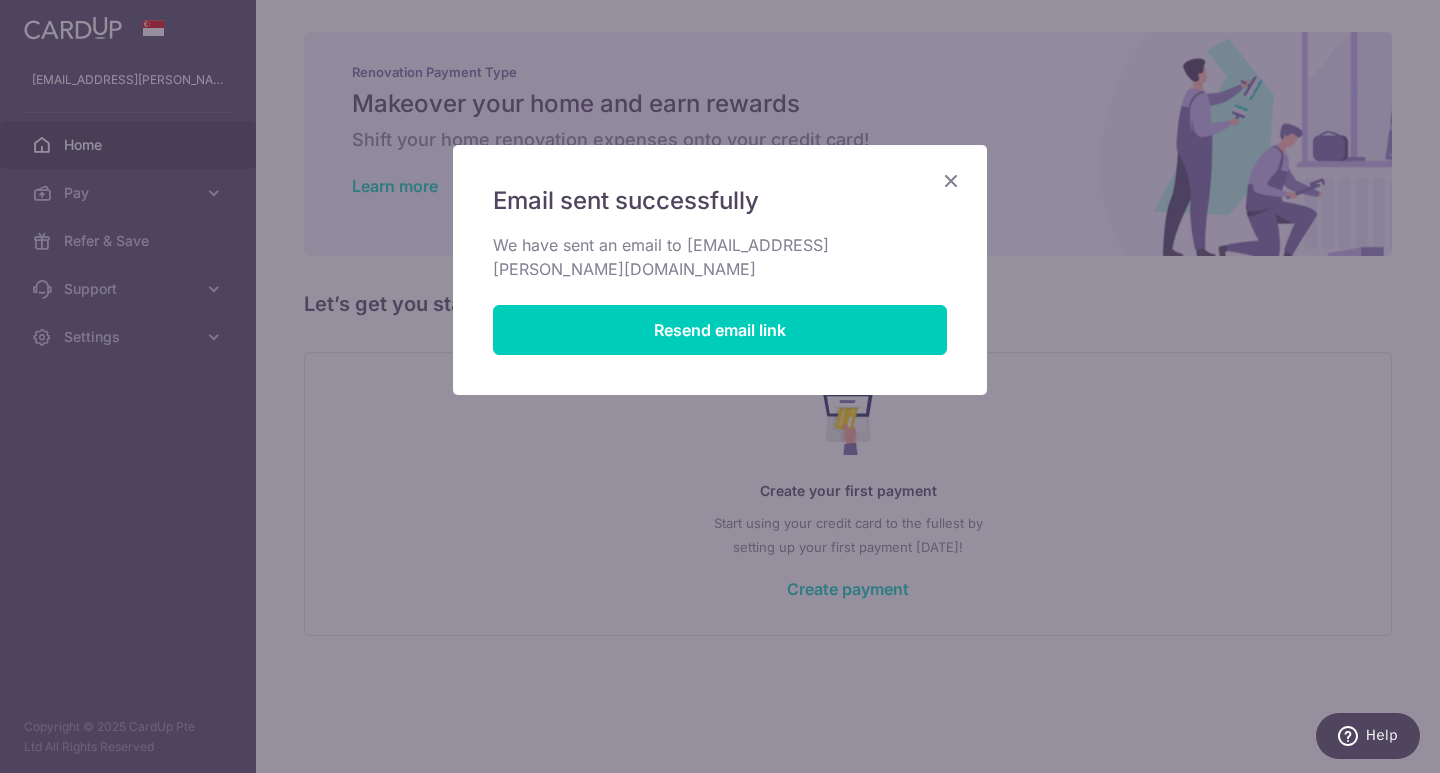 click at bounding box center (951, 180) 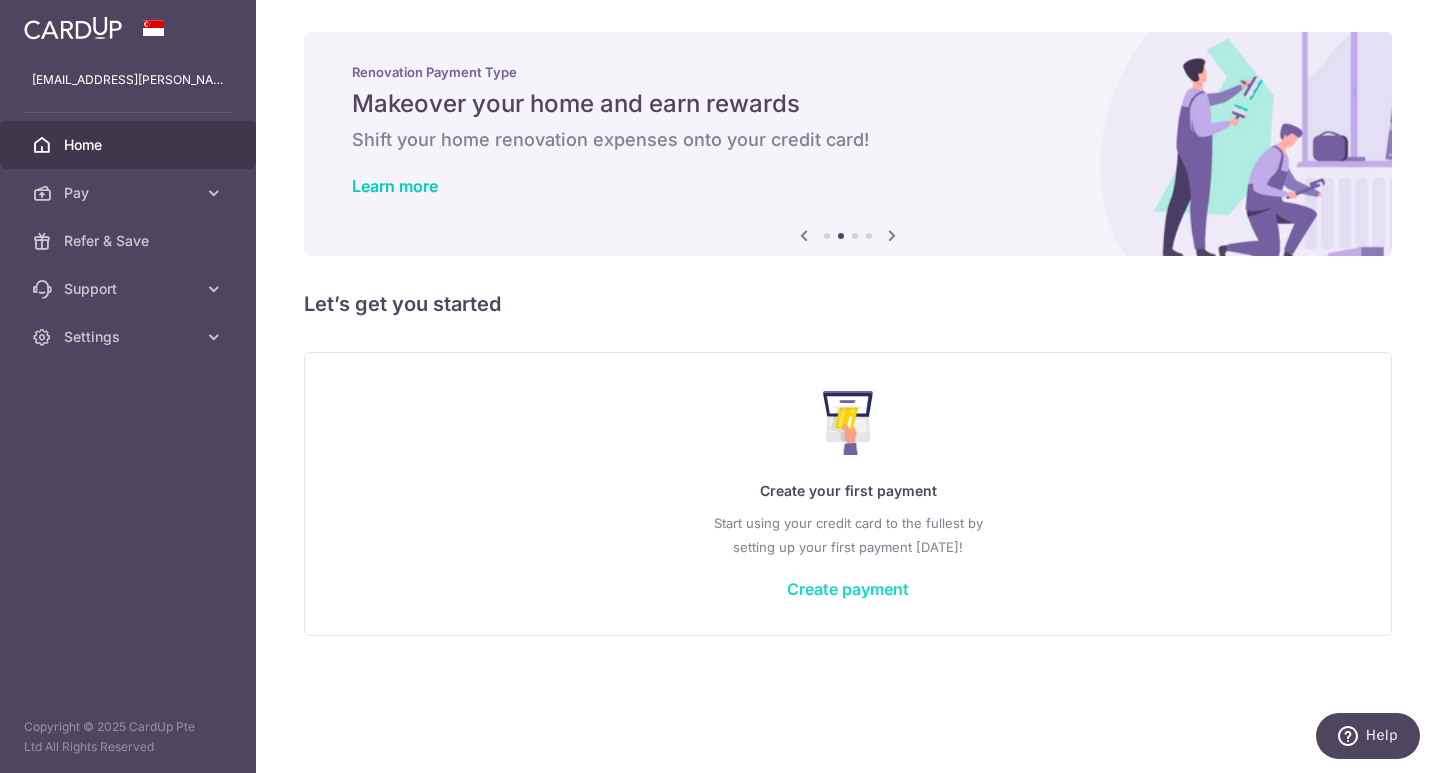 click on "Create payment" at bounding box center (848, 589) 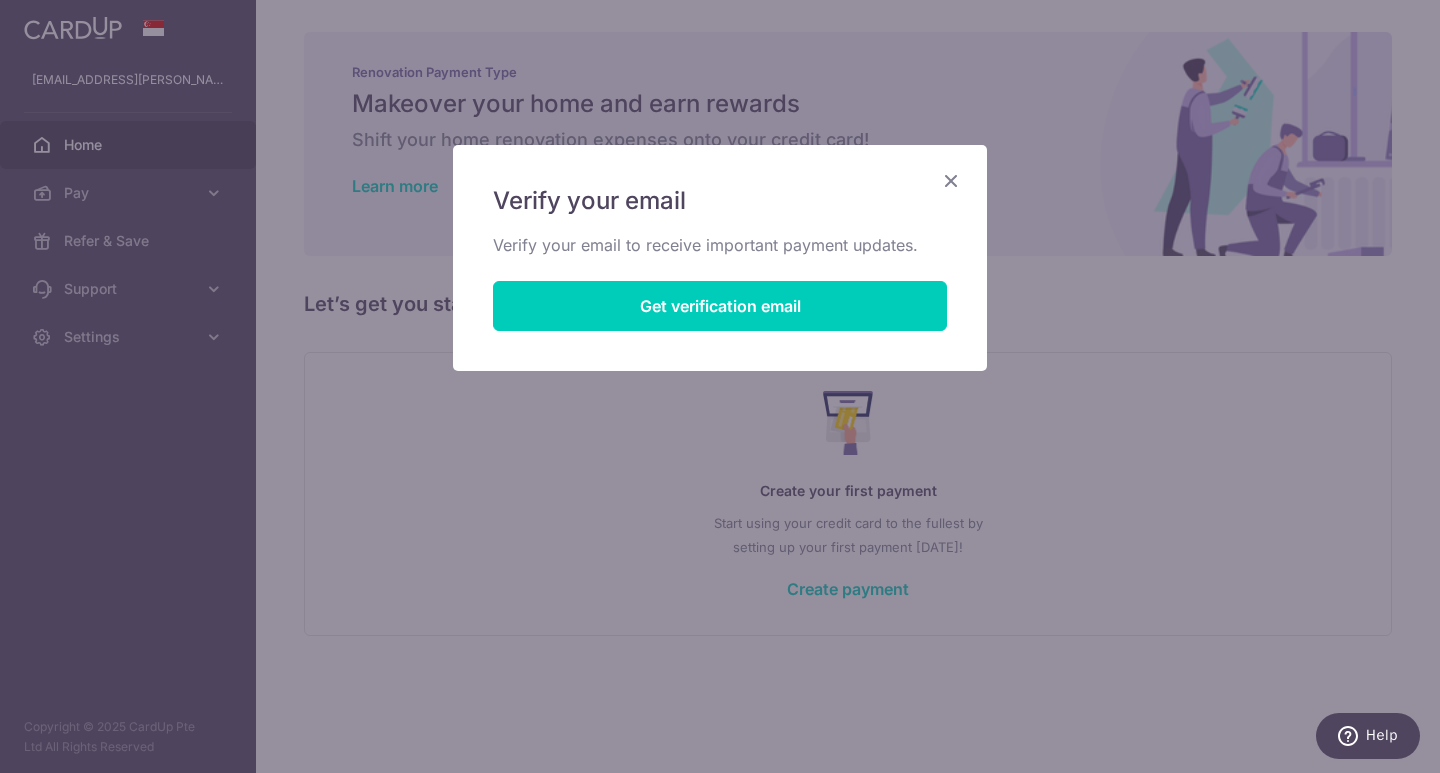 click on "Verify your email
Verify your email to receive important payment updates.
Get verification email" at bounding box center (720, 386) 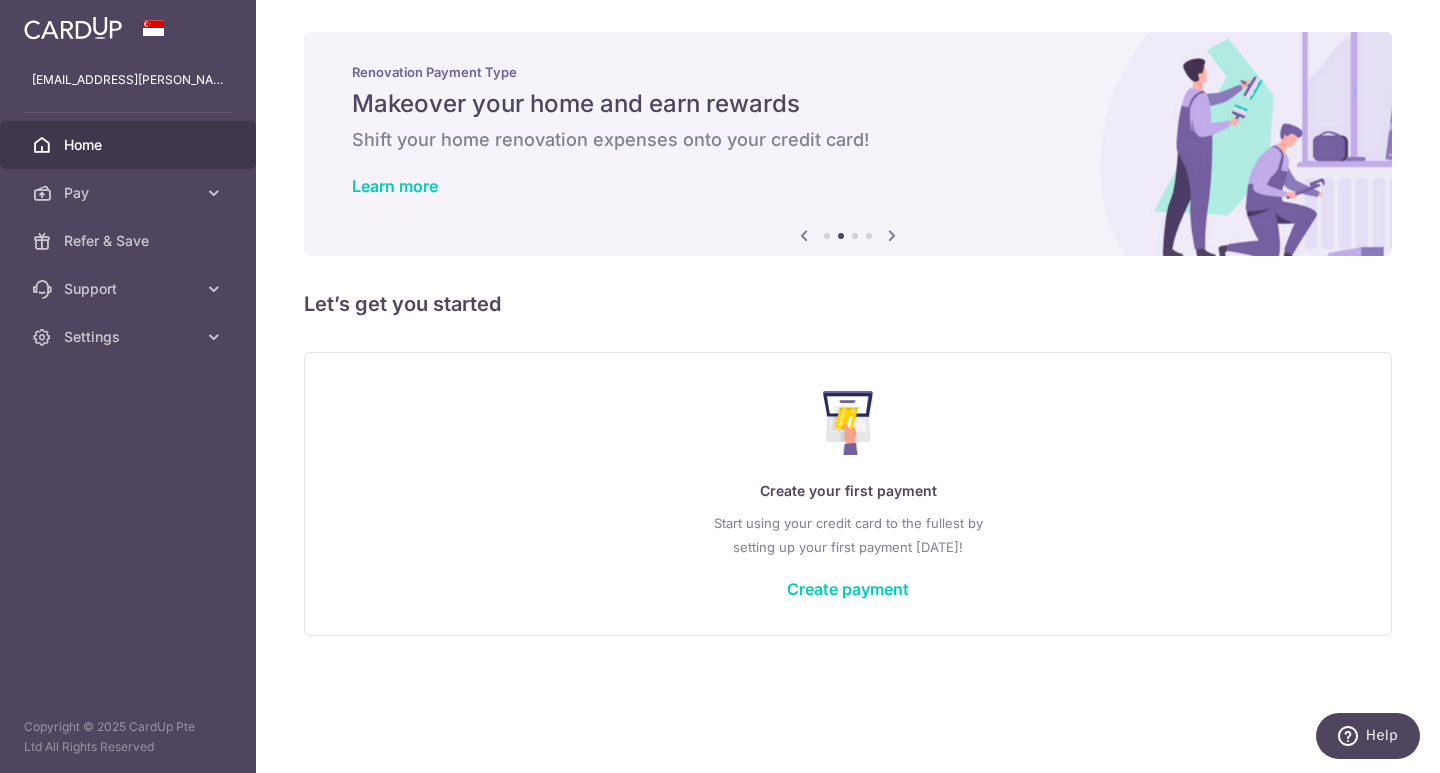 click at bounding box center [892, 235] 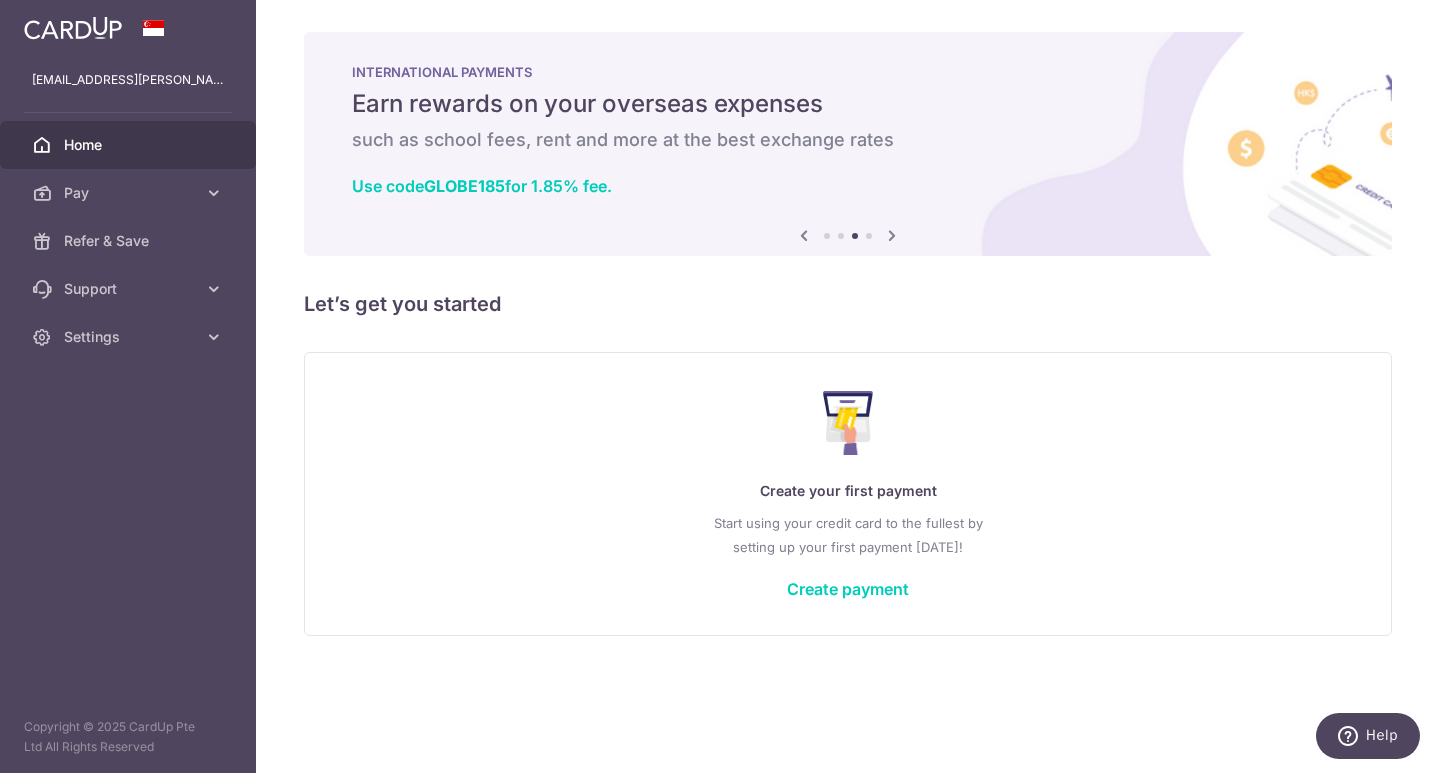 click at bounding box center (804, 235) 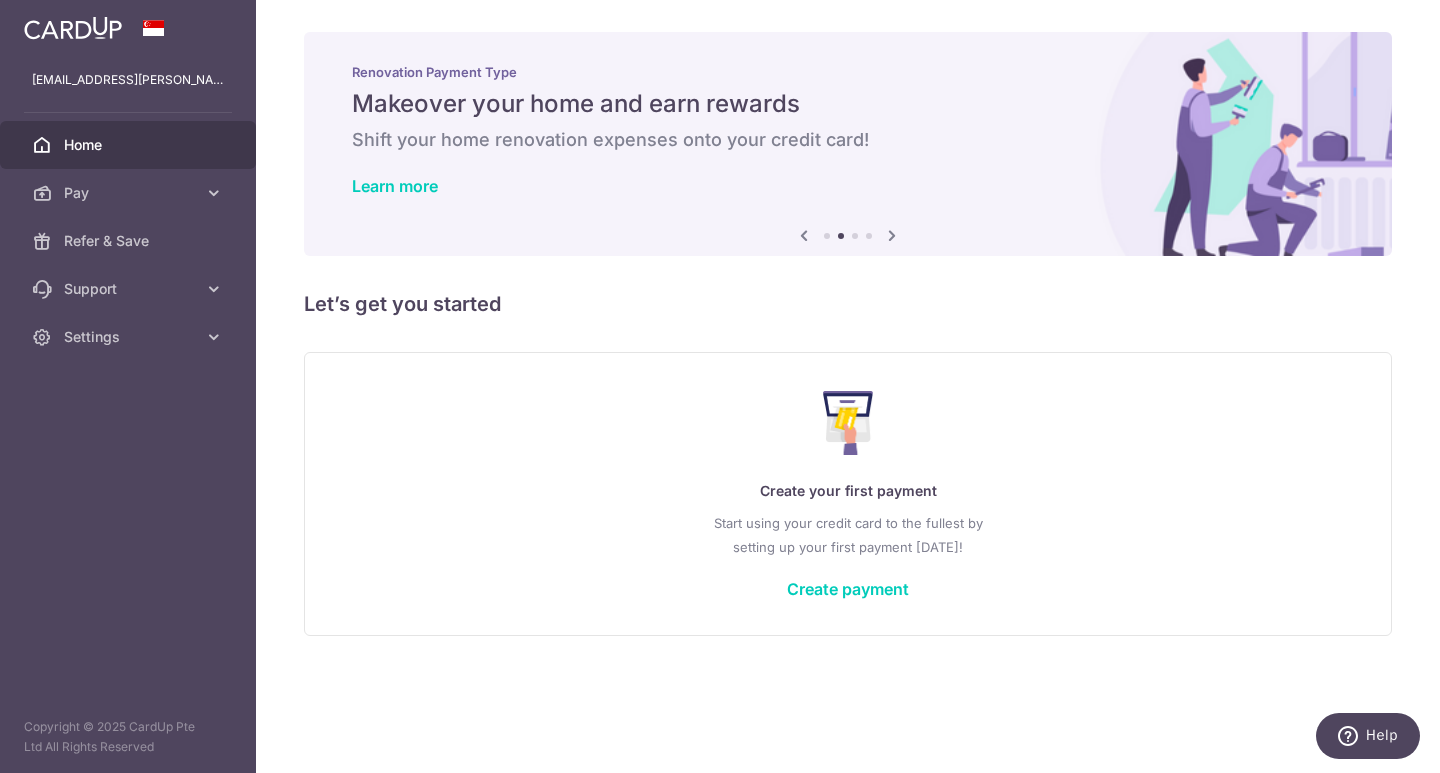 click at bounding box center (804, 235) 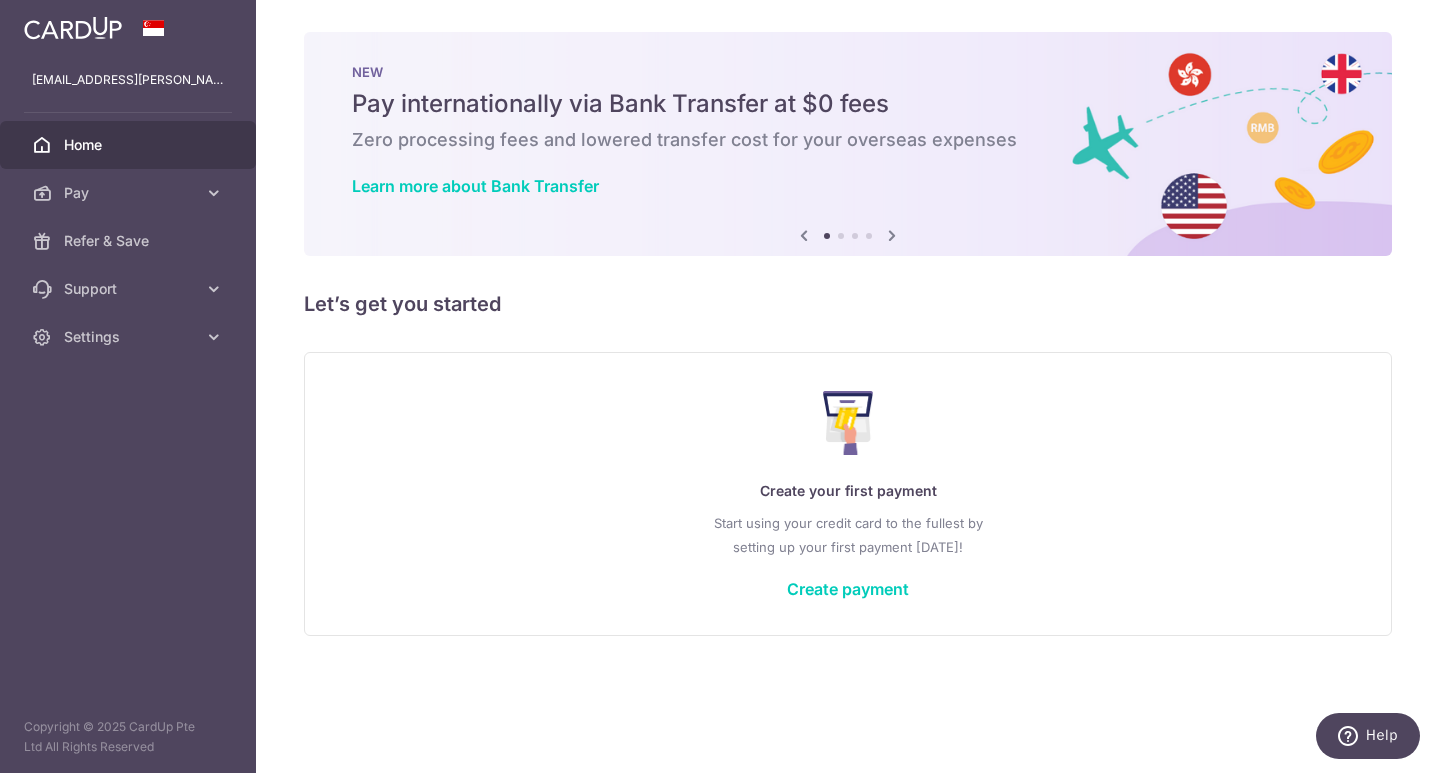 click at bounding box center [892, 235] 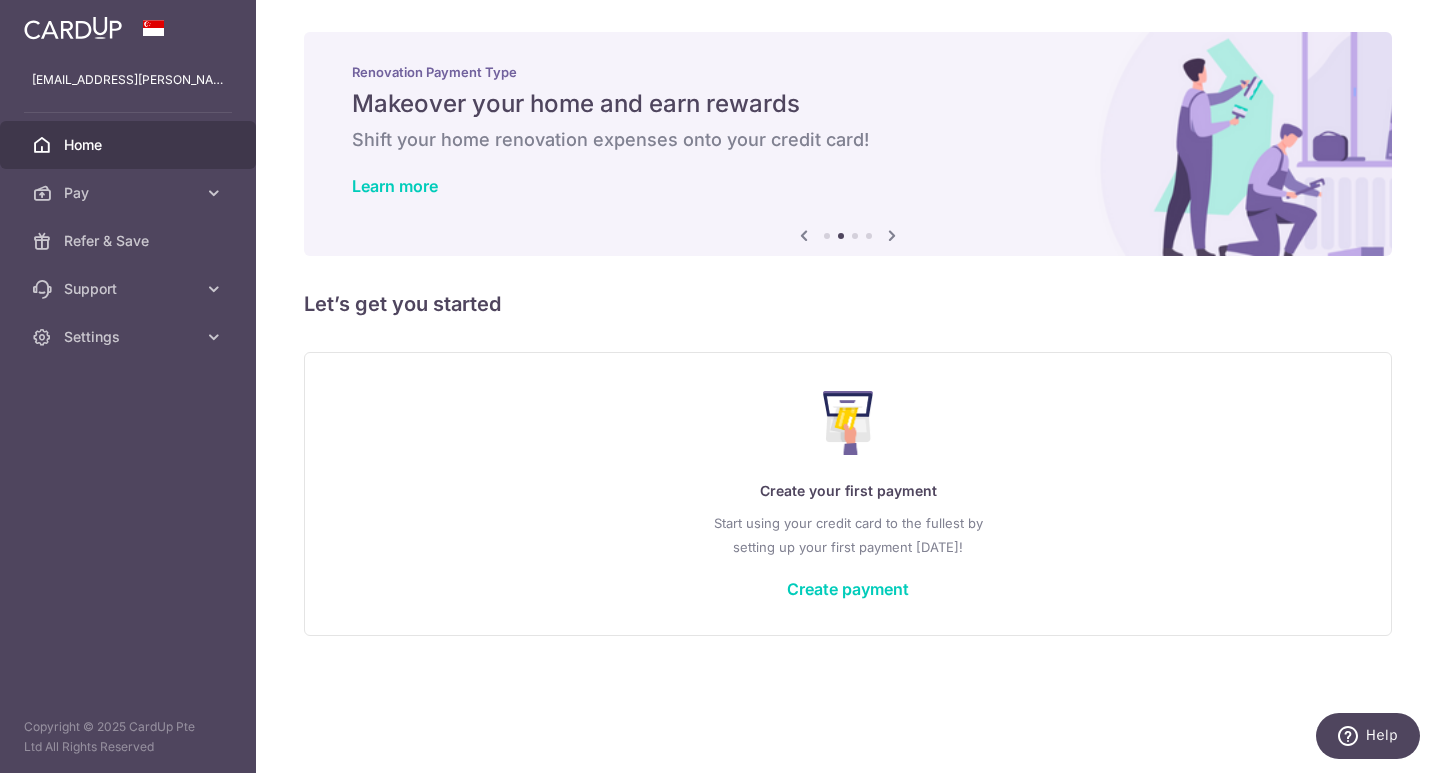 click at bounding box center [892, 235] 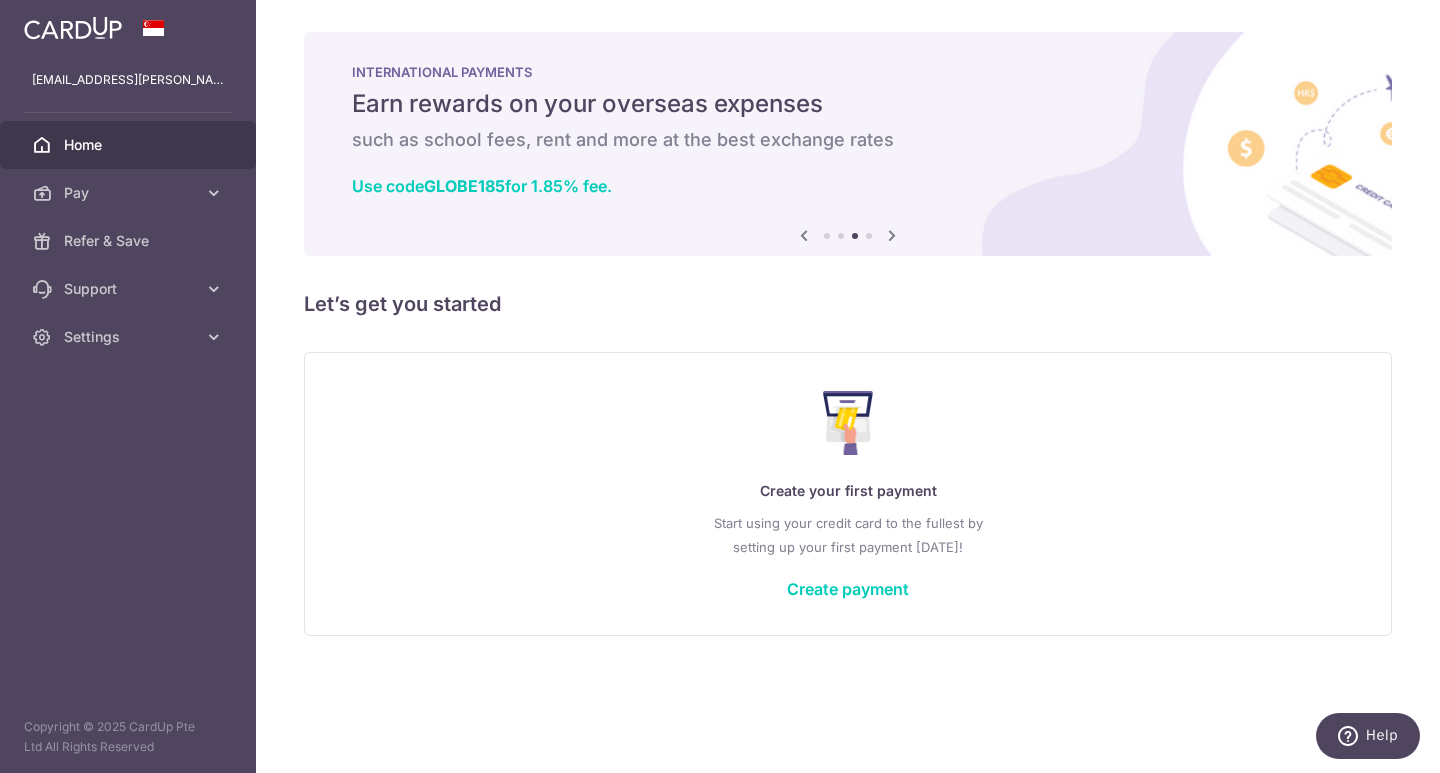 click at bounding box center (892, 235) 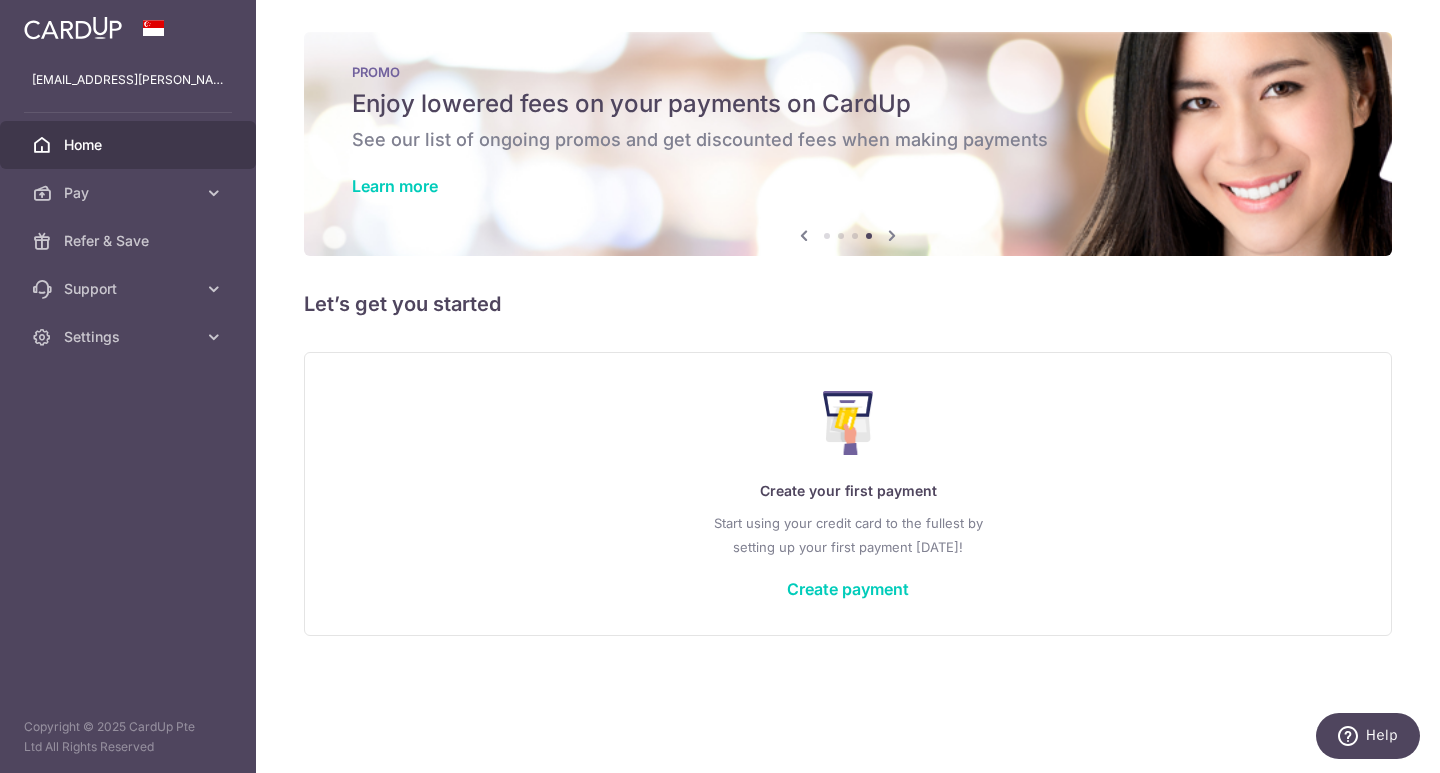 click on "Create your first payment
Start using your credit card to the fullest by   setting up your first payment today!
Create payment" at bounding box center (848, 493) 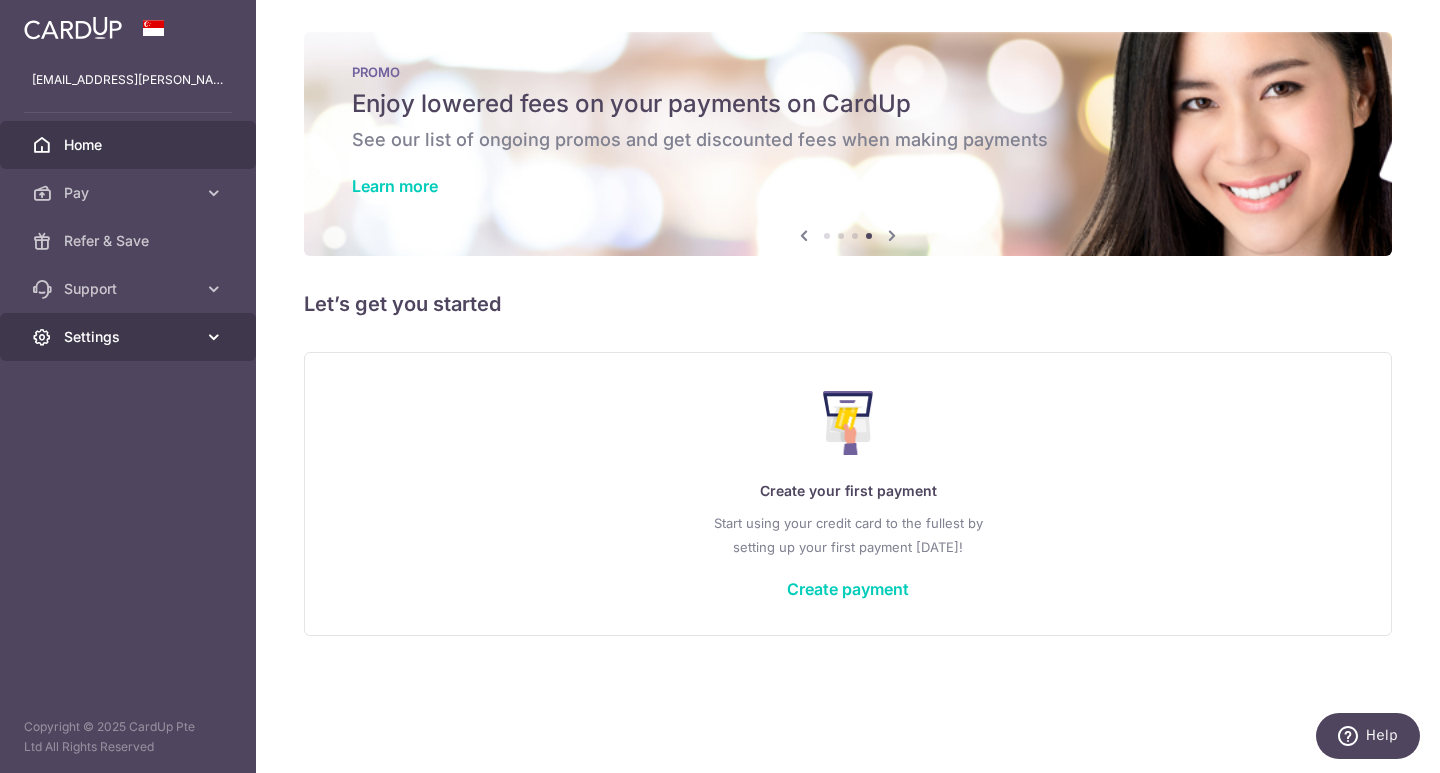 click at bounding box center [214, 337] 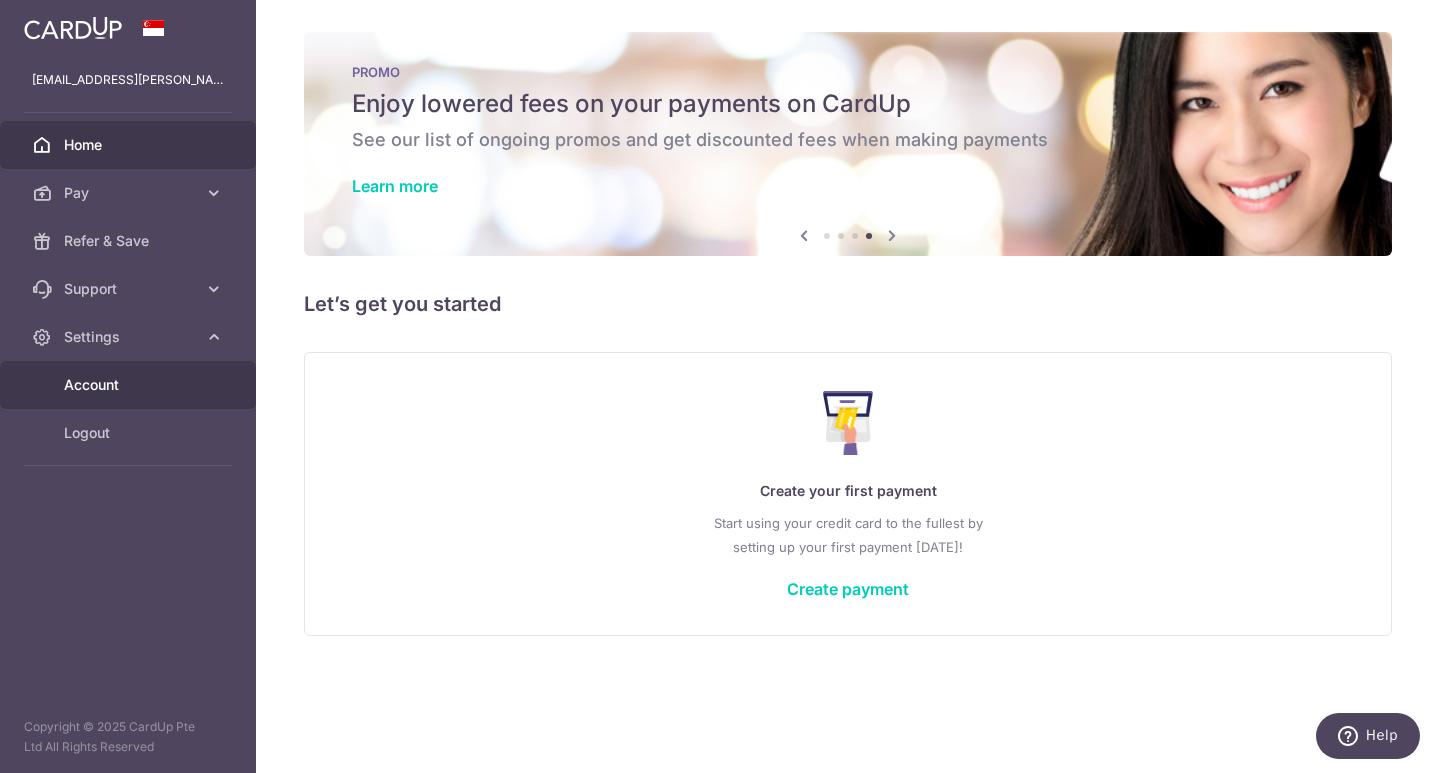 click on "Account" at bounding box center (130, 385) 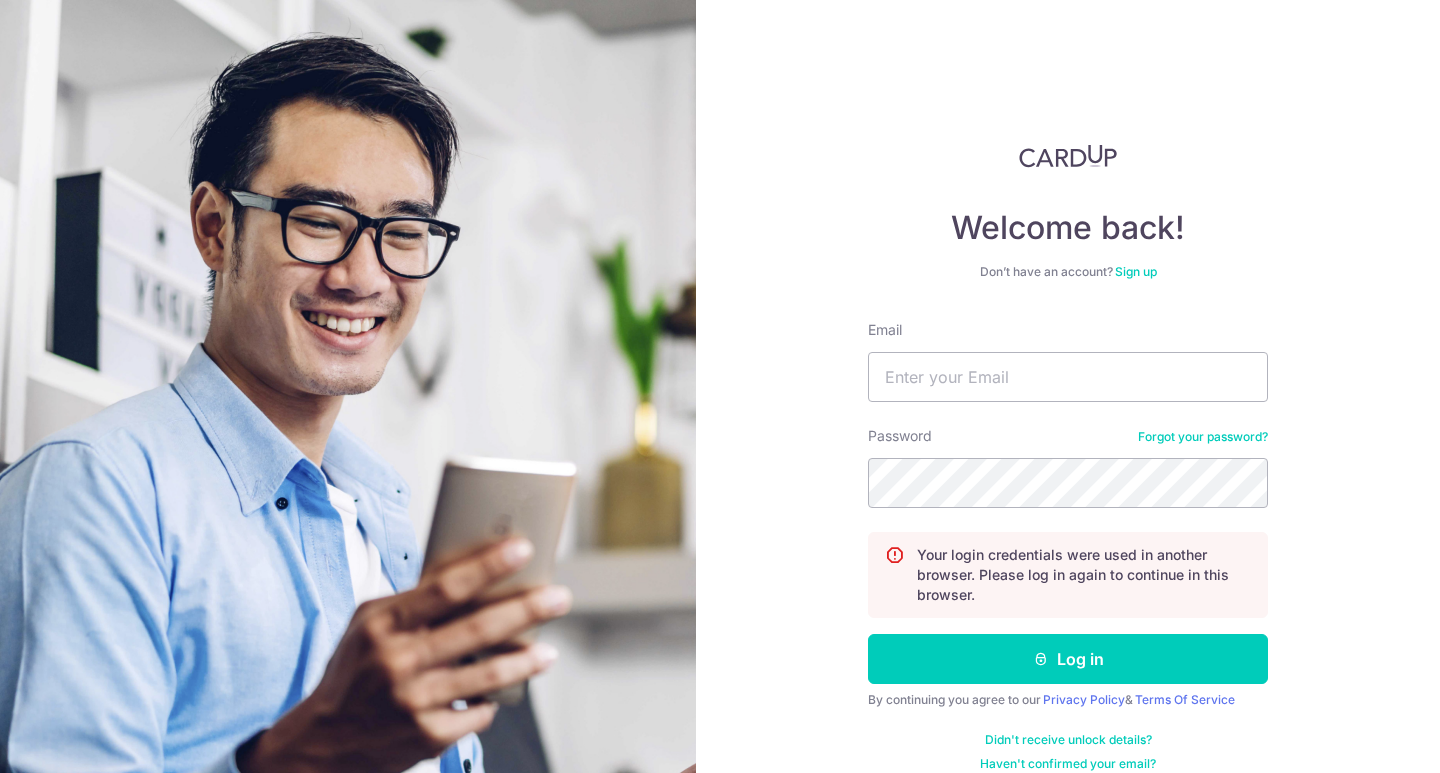 scroll, scrollTop: 0, scrollLeft: 0, axis: both 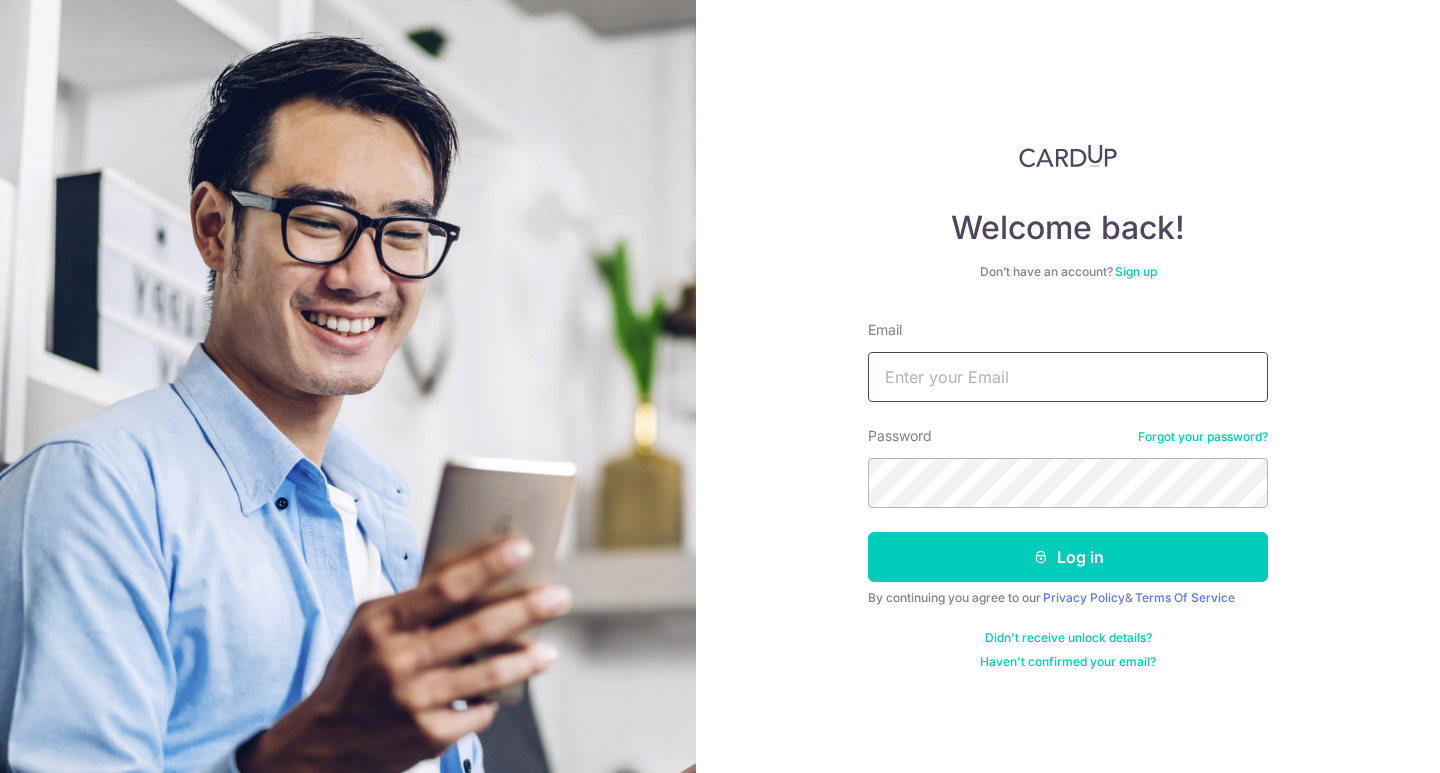 click on "Email" at bounding box center [1068, 377] 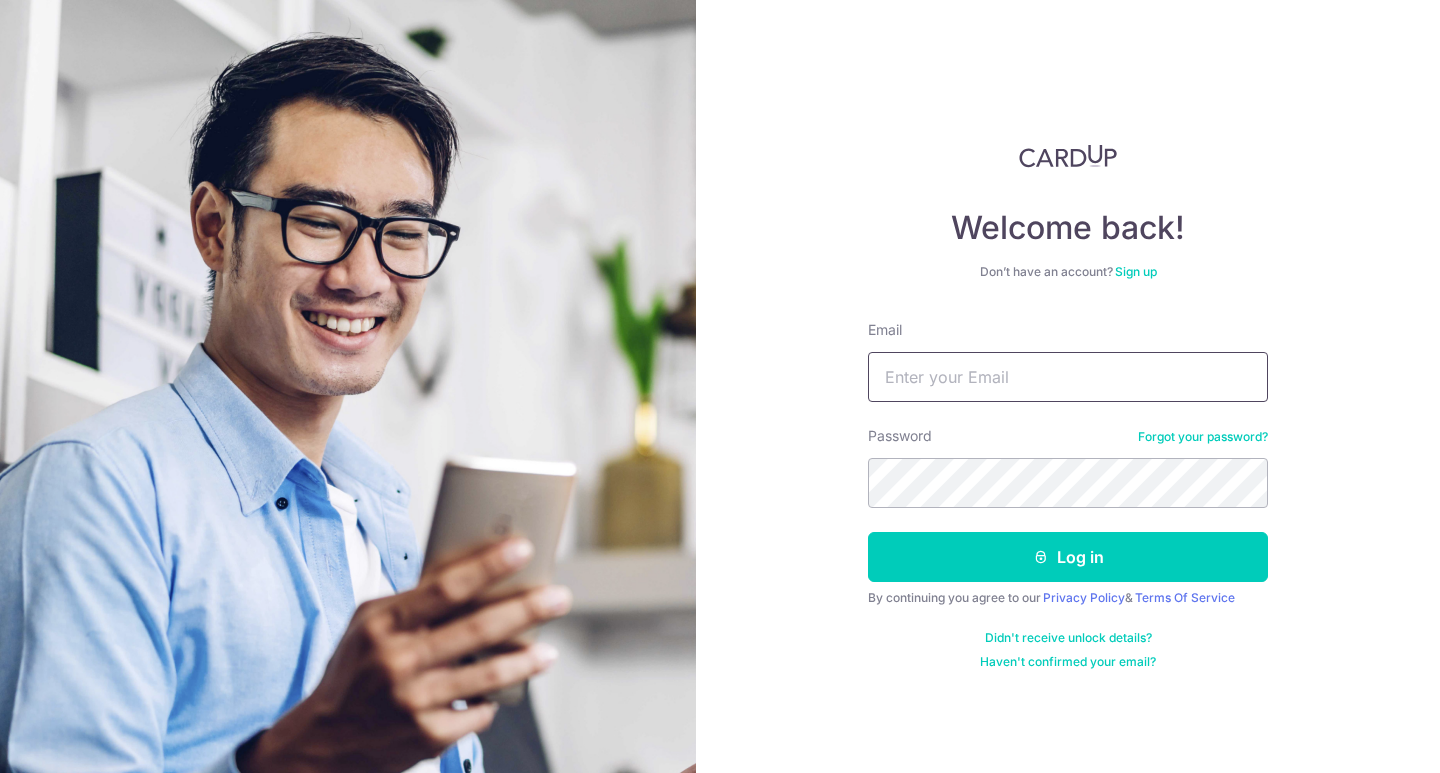 type on "[EMAIL_ADDRESS][PERSON_NAME][DOMAIN_NAME]" 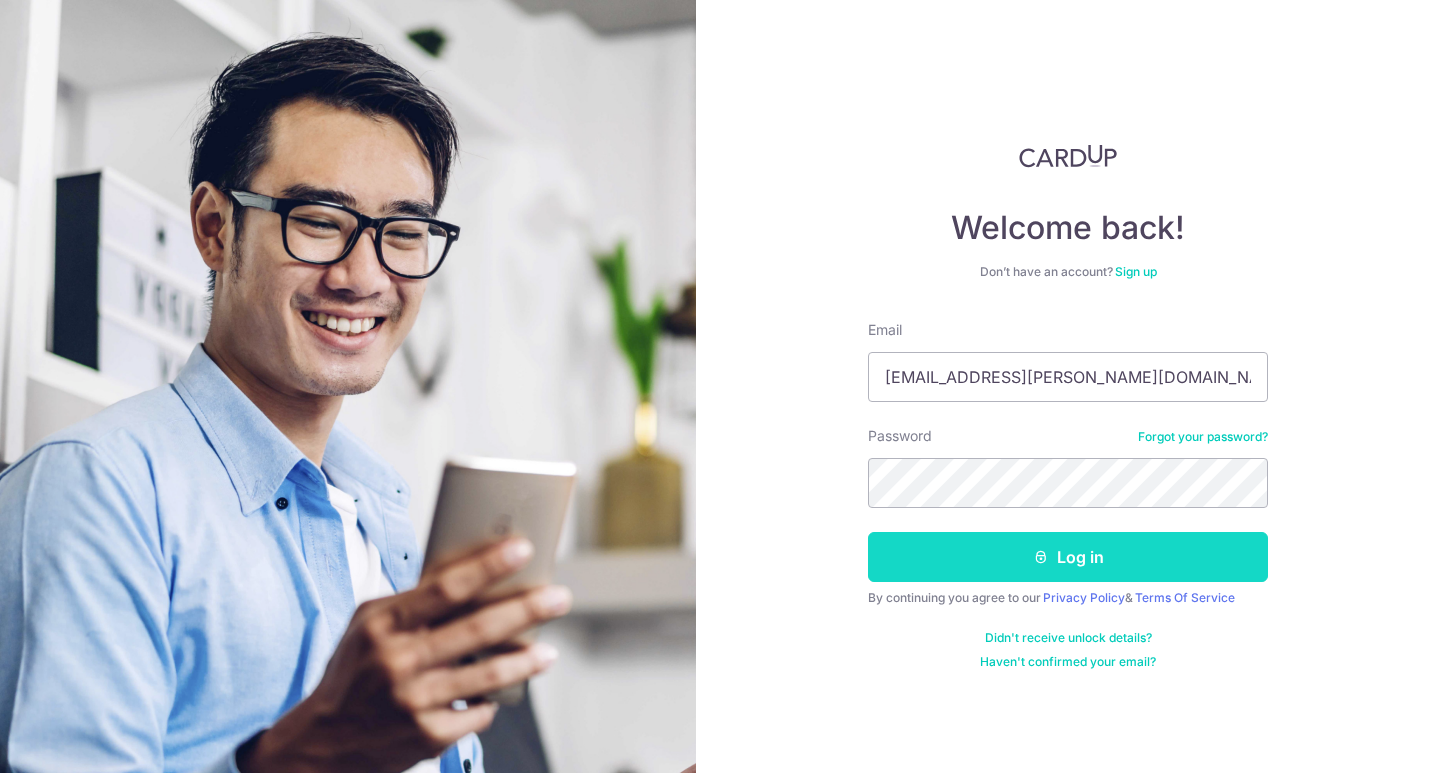 click on "Log in" at bounding box center [1068, 557] 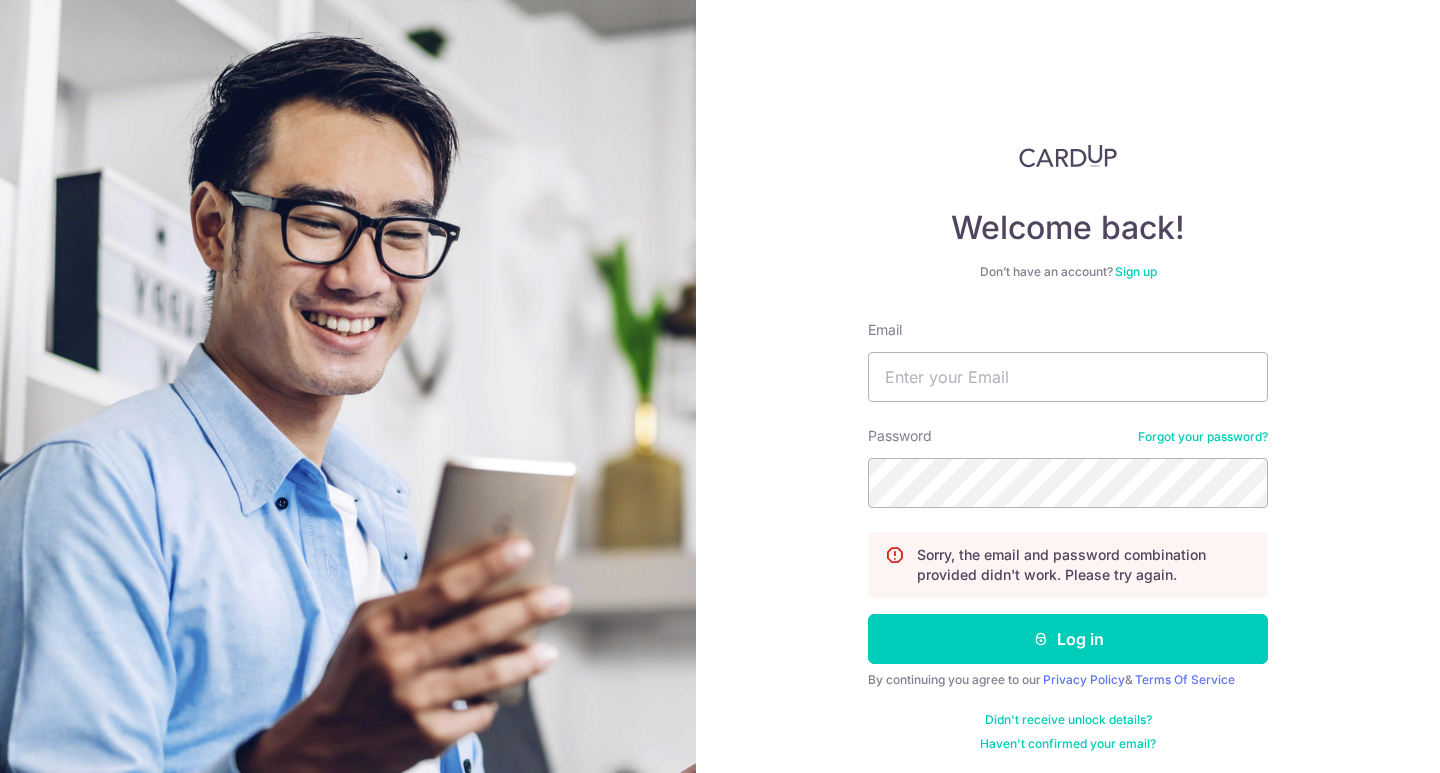 scroll, scrollTop: 0, scrollLeft: 0, axis: both 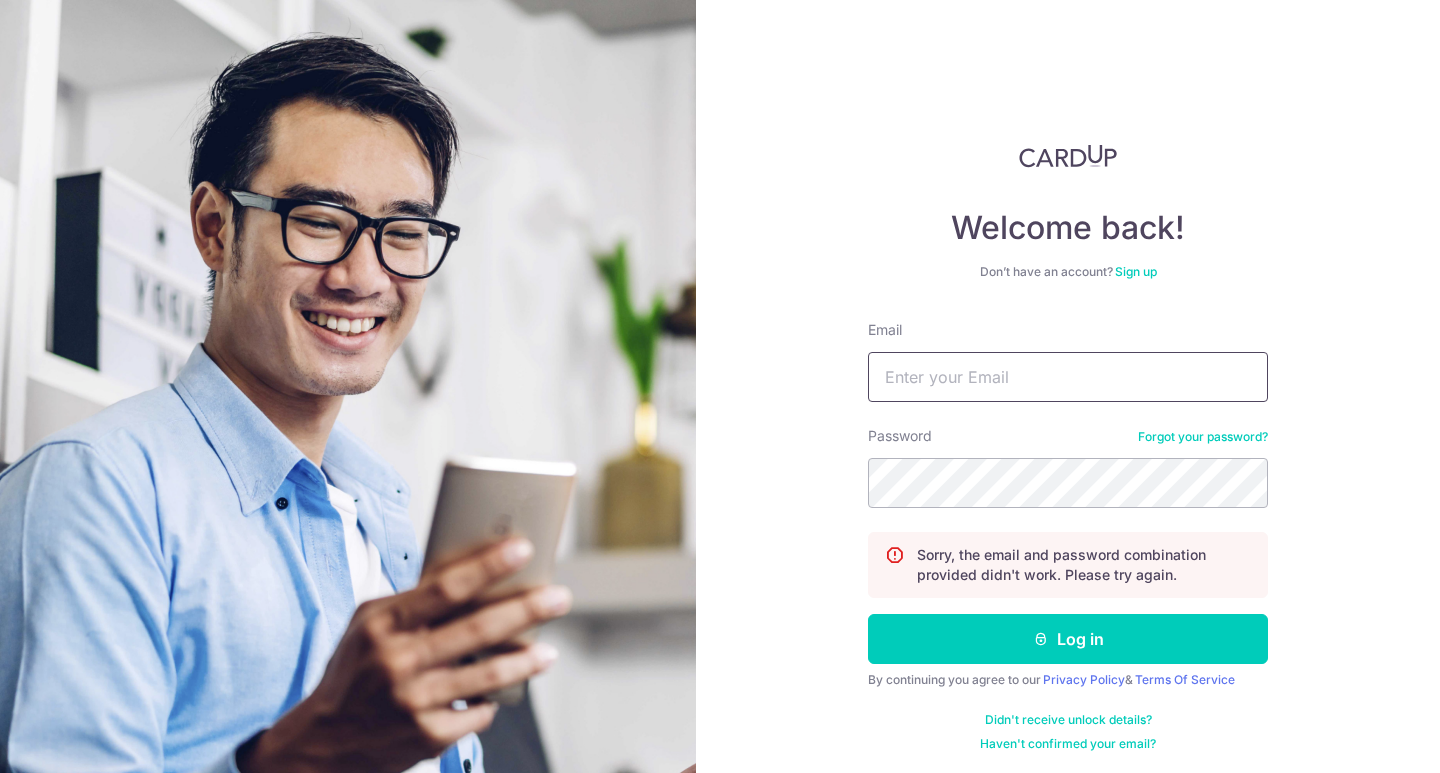 click on "Email" at bounding box center [1068, 377] 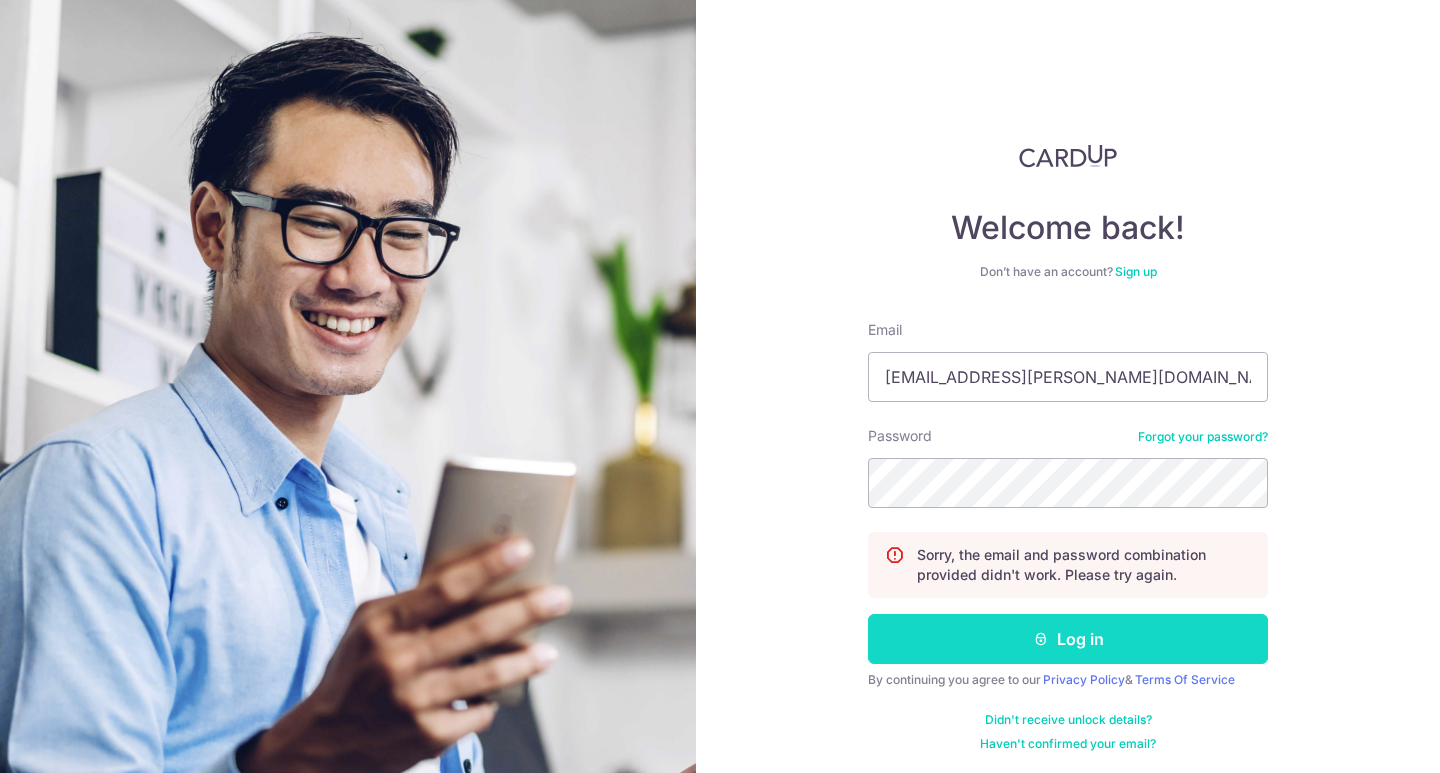 click on "Log in" at bounding box center (1068, 639) 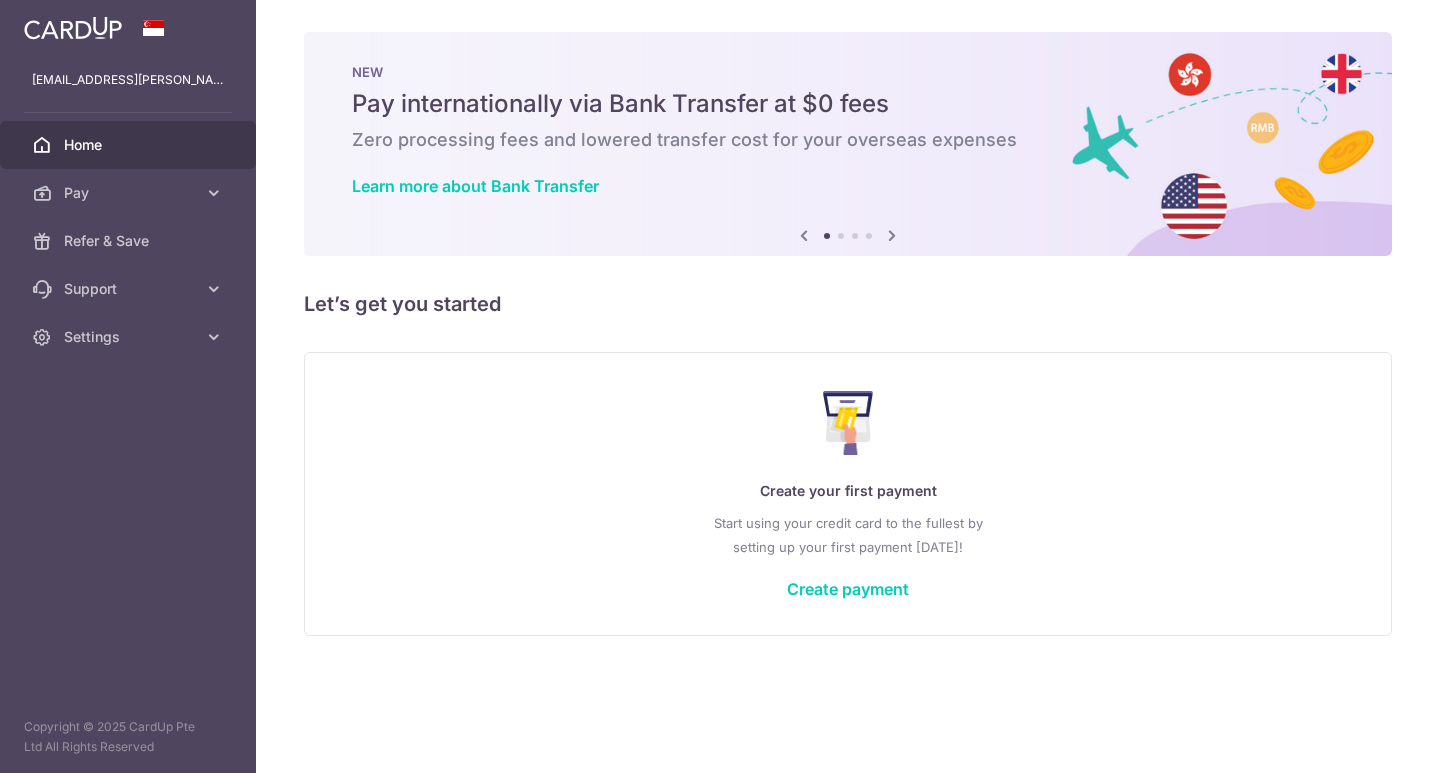 scroll, scrollTop: 0, scrollLeft: 0, axis: both 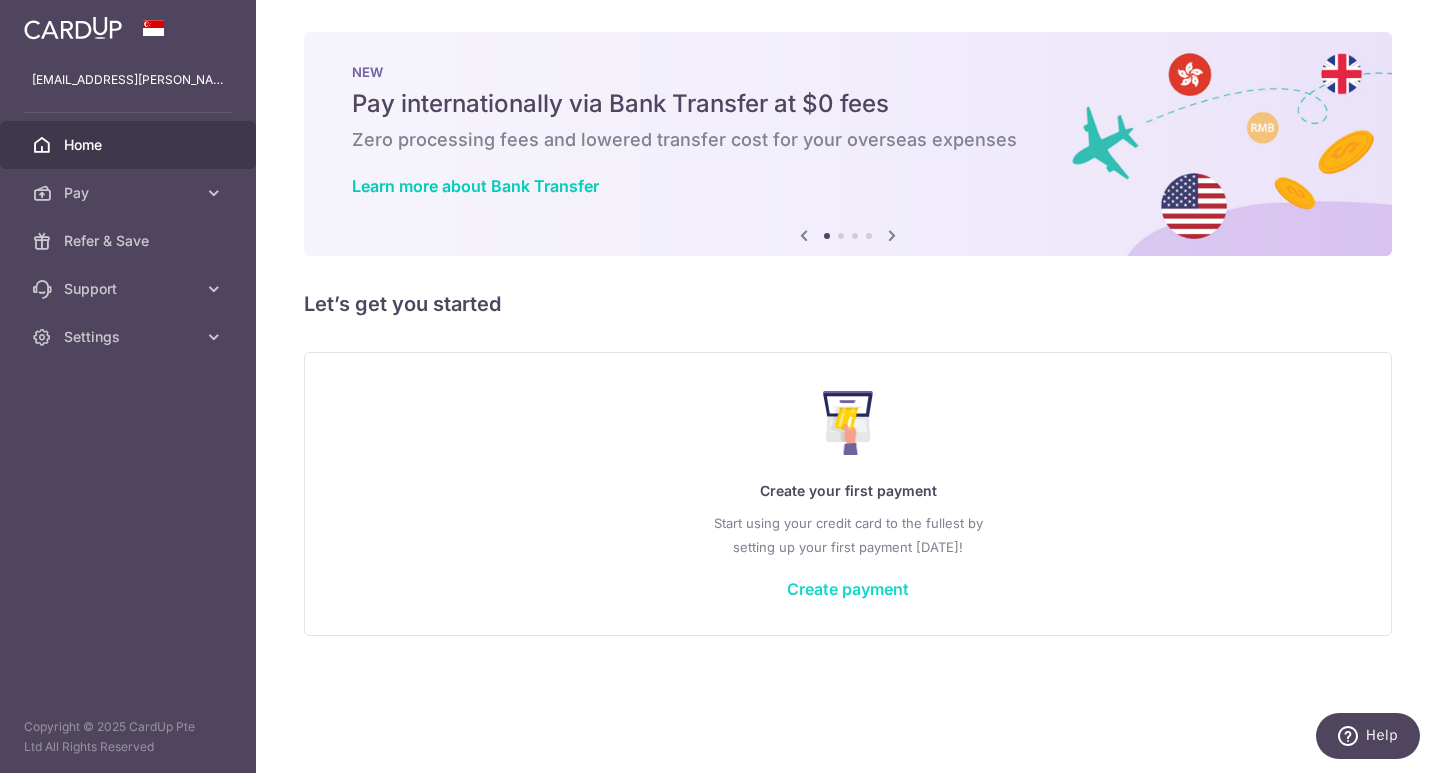 click on "Create payment" at bounding box center [848, 589] 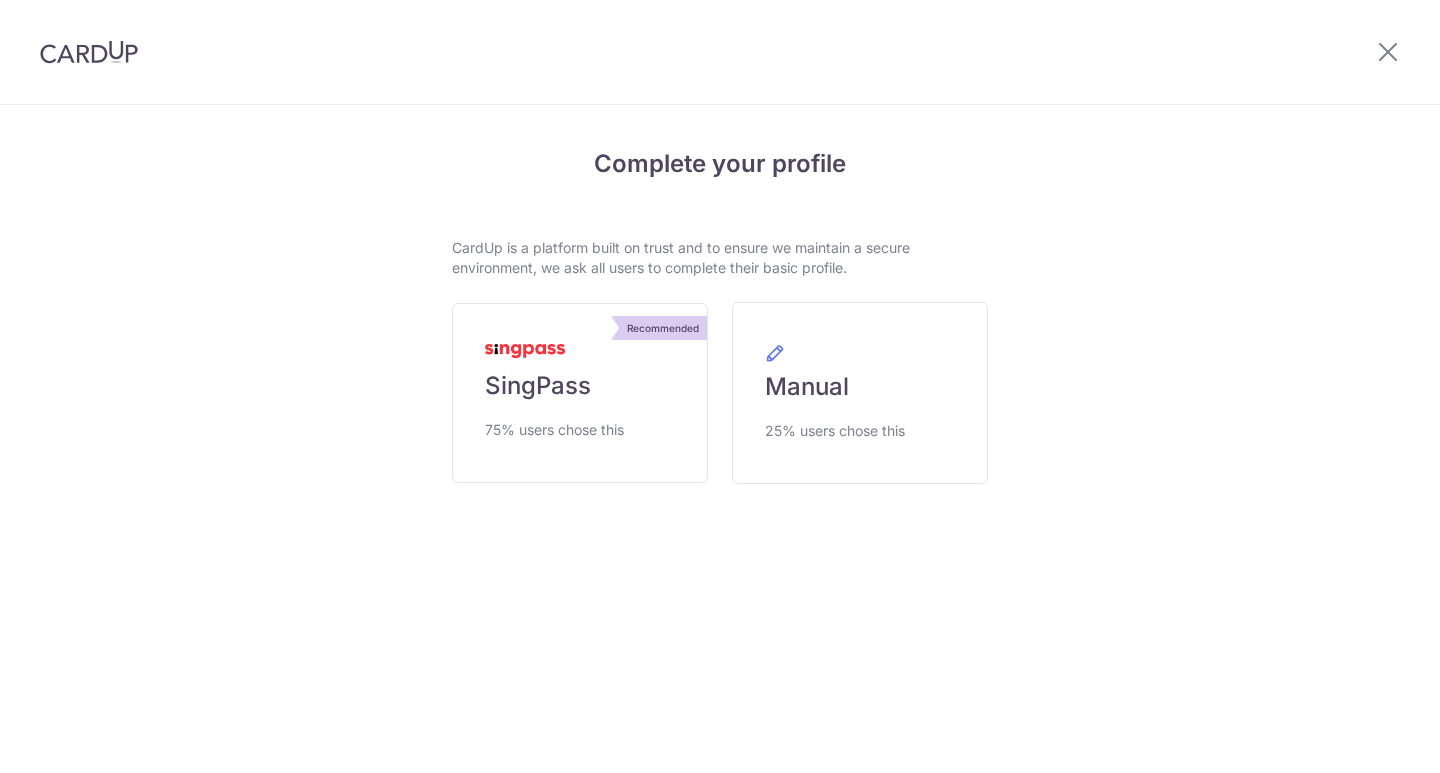 scroll, scrollTop: 0, scrollLeft: 0, axis: both 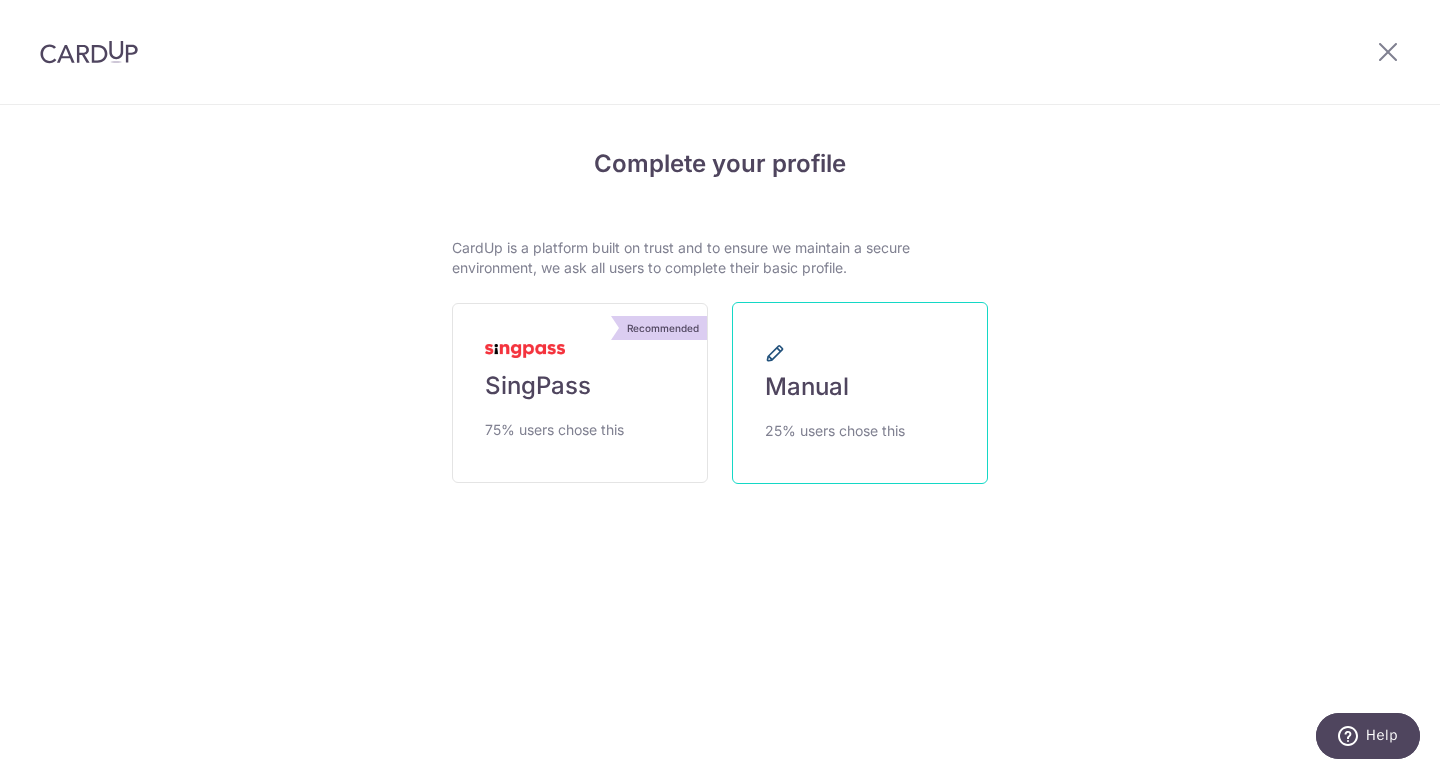 click on "Manual" at bounding box center (807, 387) 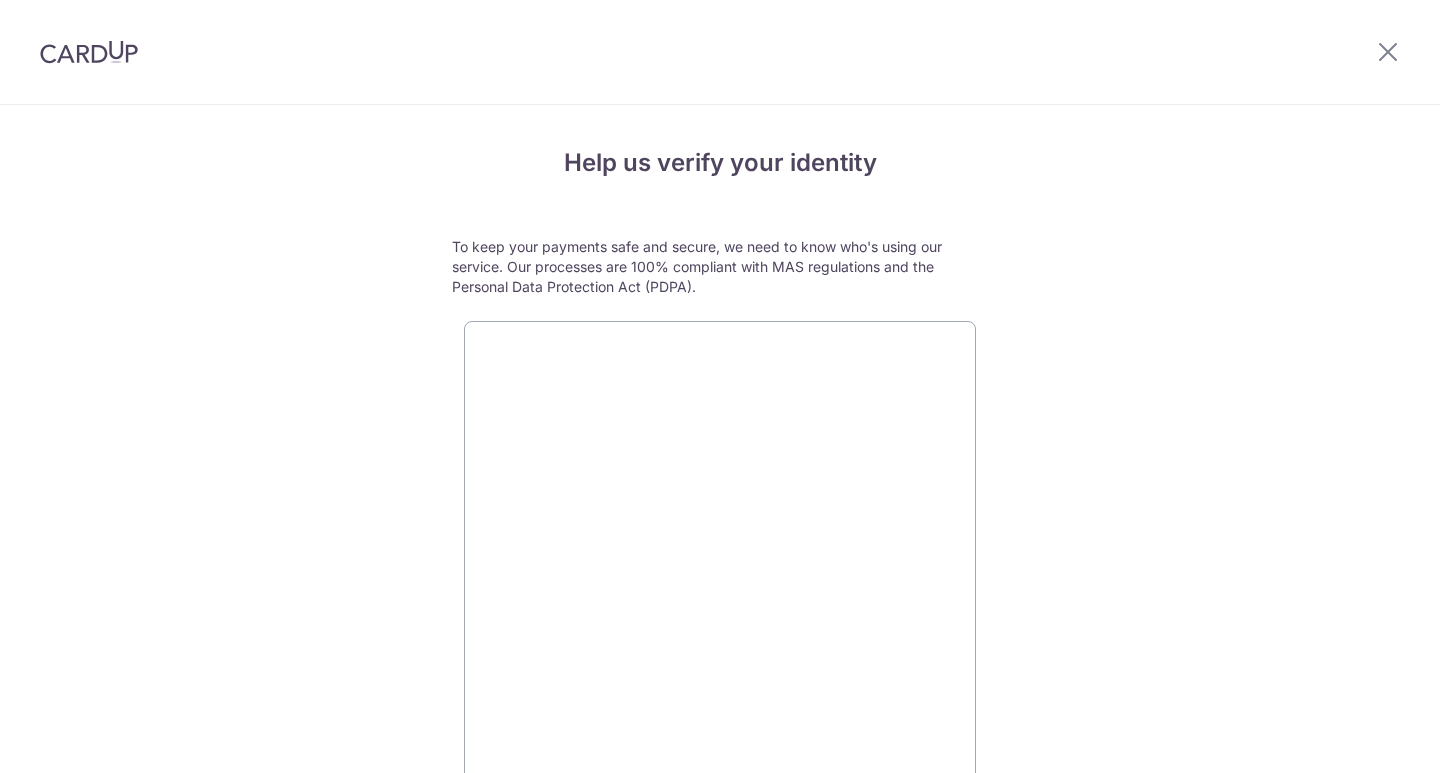 scroll, scrollTop: 0, scrollLeft: 0, axis: both 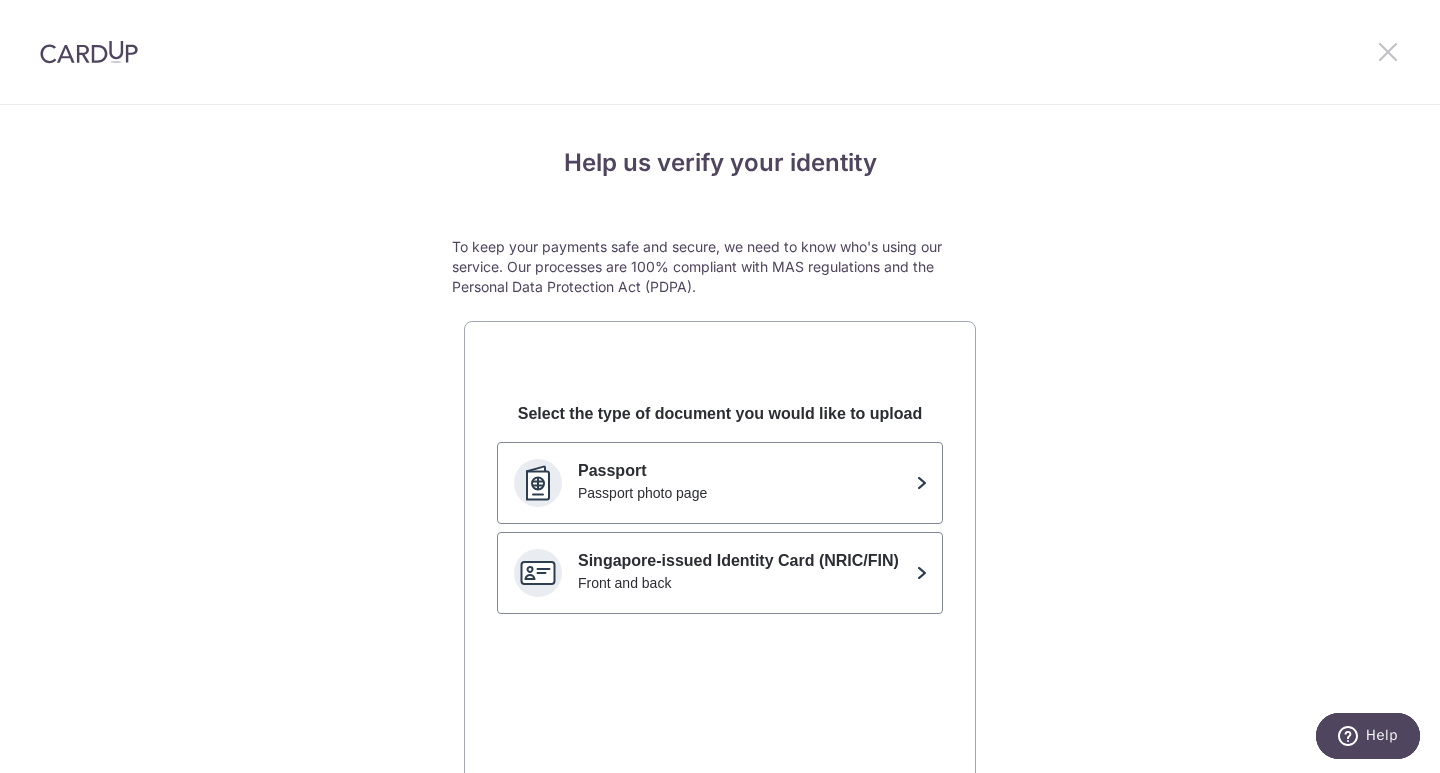 click at bounding box center (1388, 51) 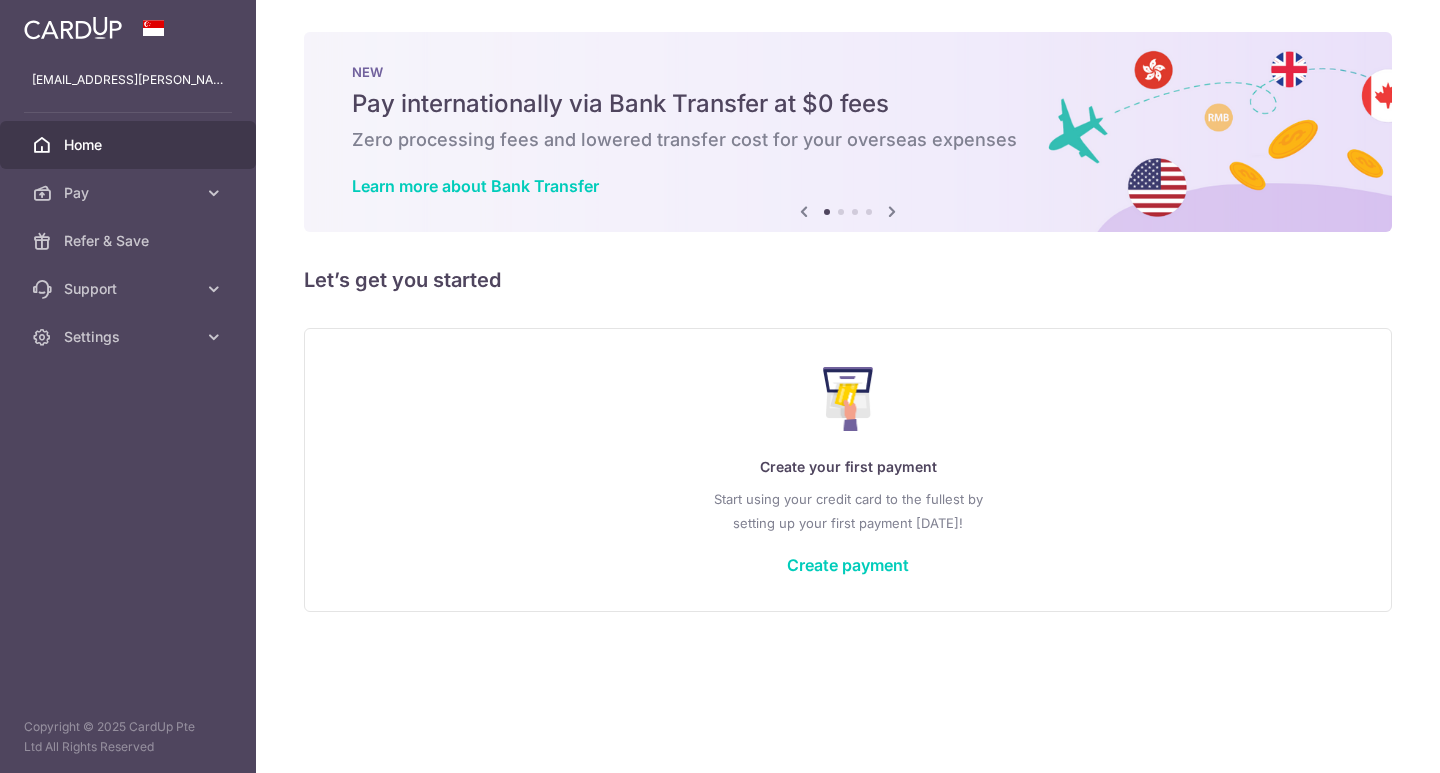 scroll, scrollTop: 0, scrollLeft: 0, axis: both 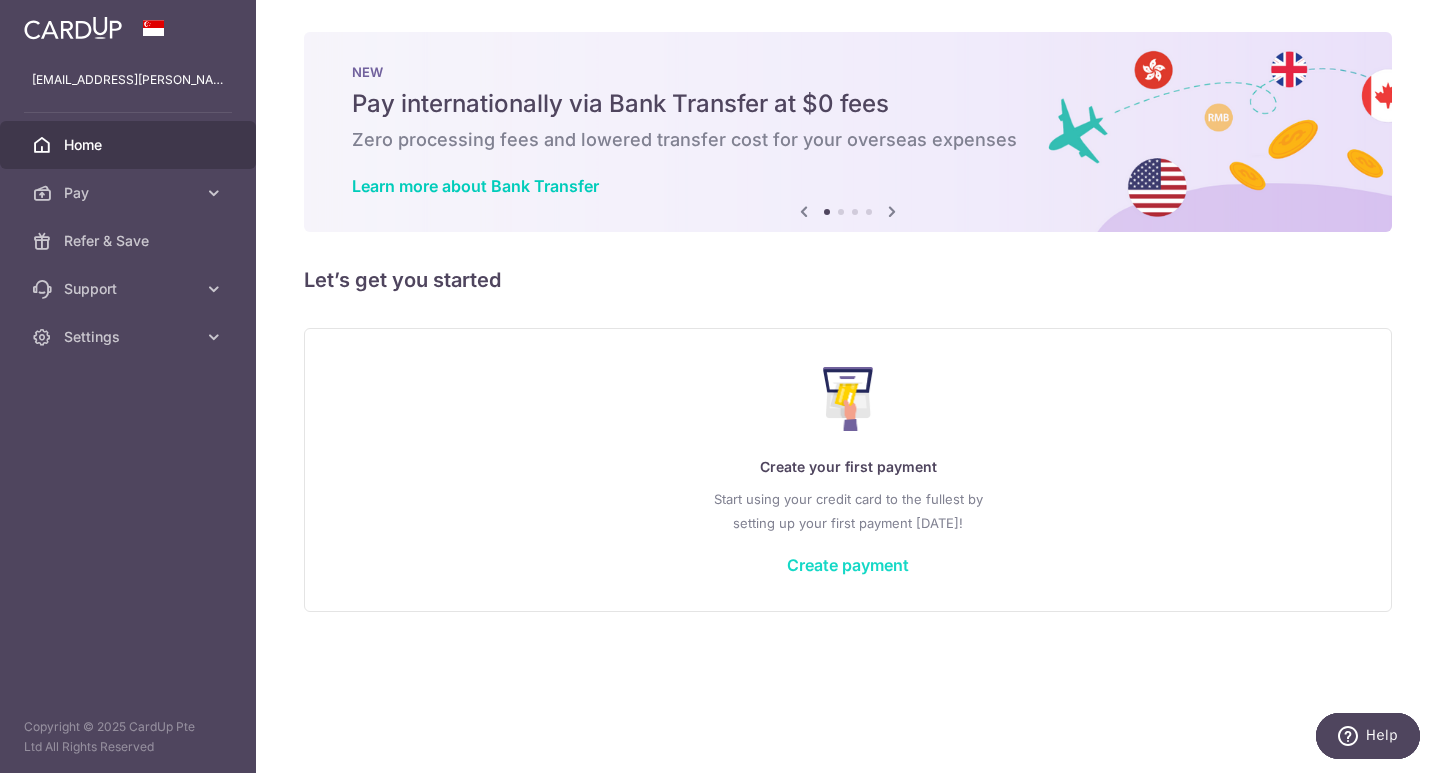 click on "Create payment" at bounding box center [848, 565] 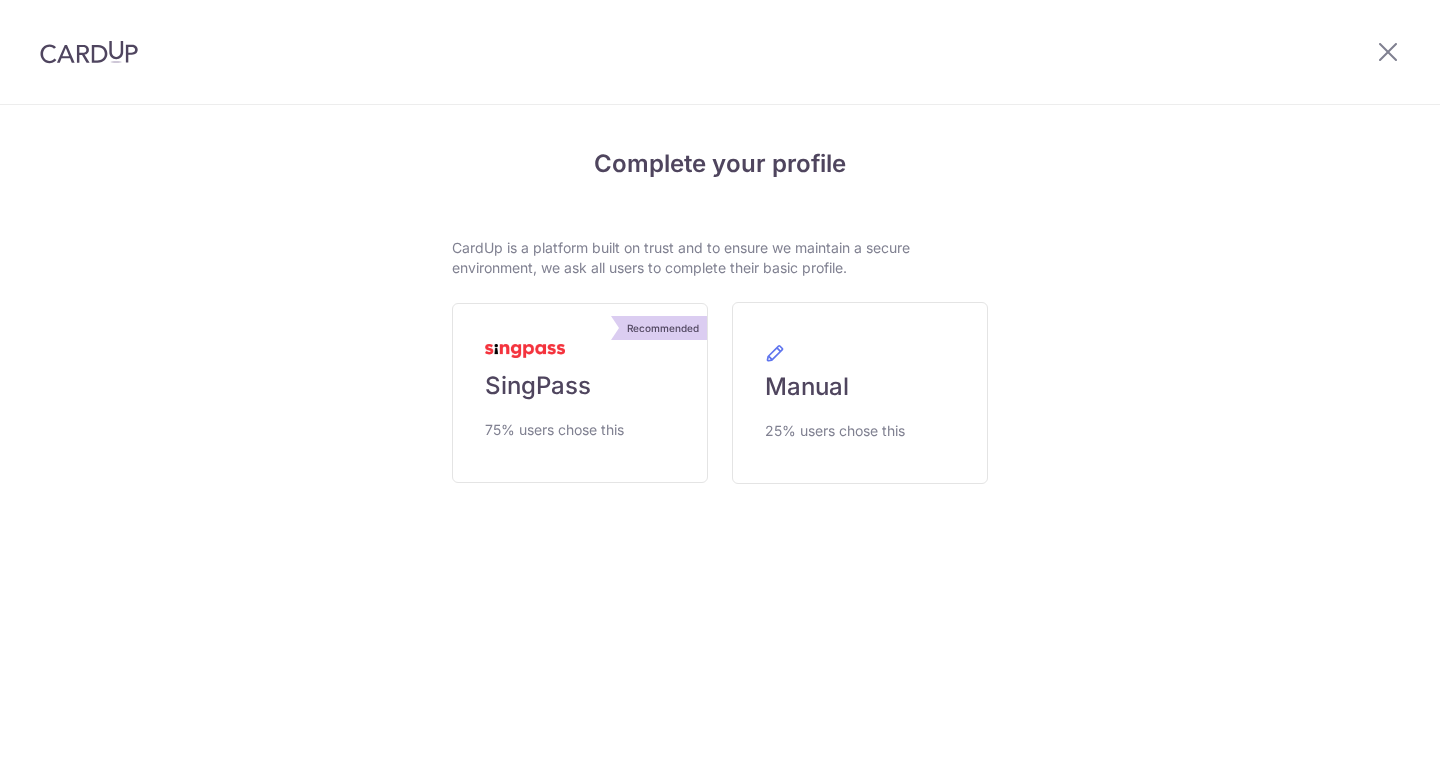 scroll, scrollTop: 0, scrollLeft: 0, axis: both 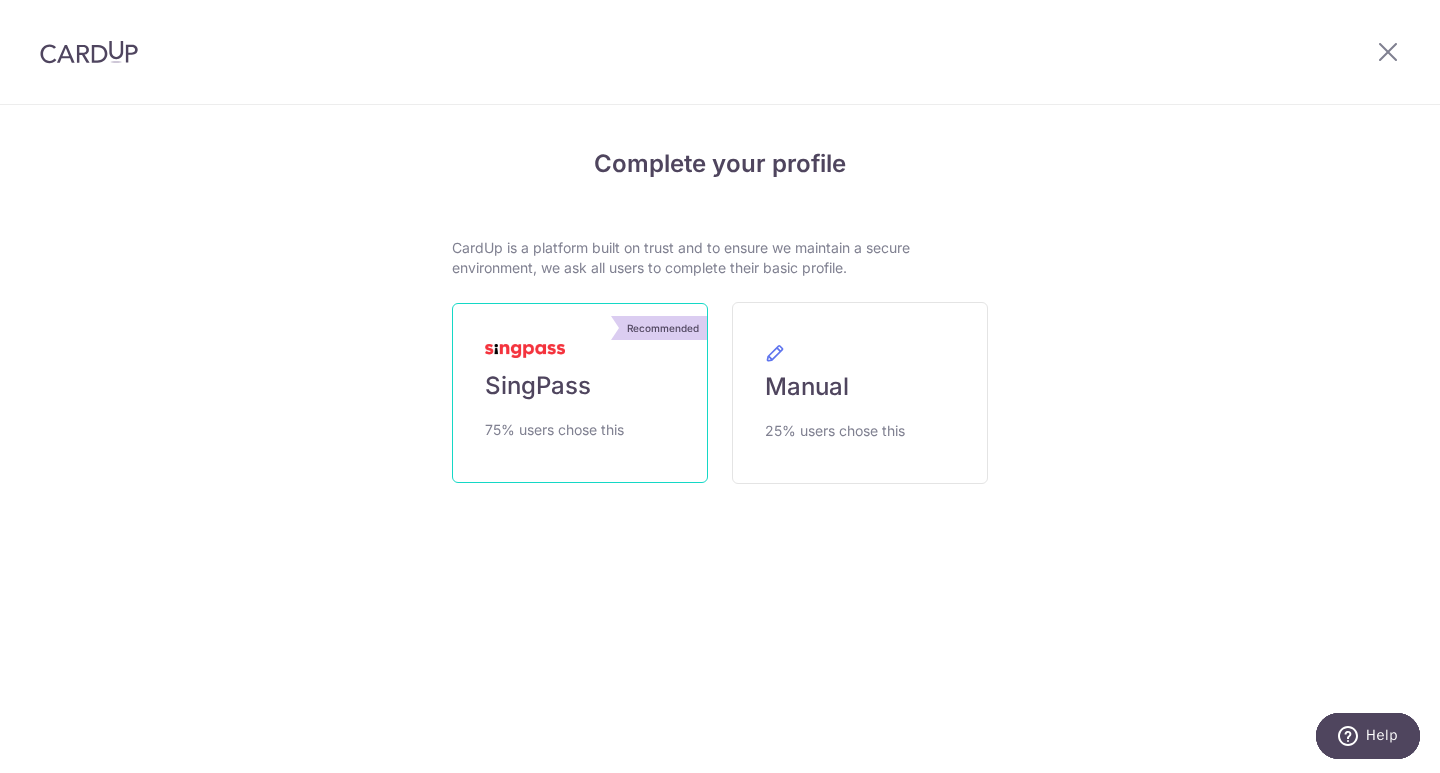 click on "Recommended
SingPass
75% users chose this" at bounding box center [580, 393] 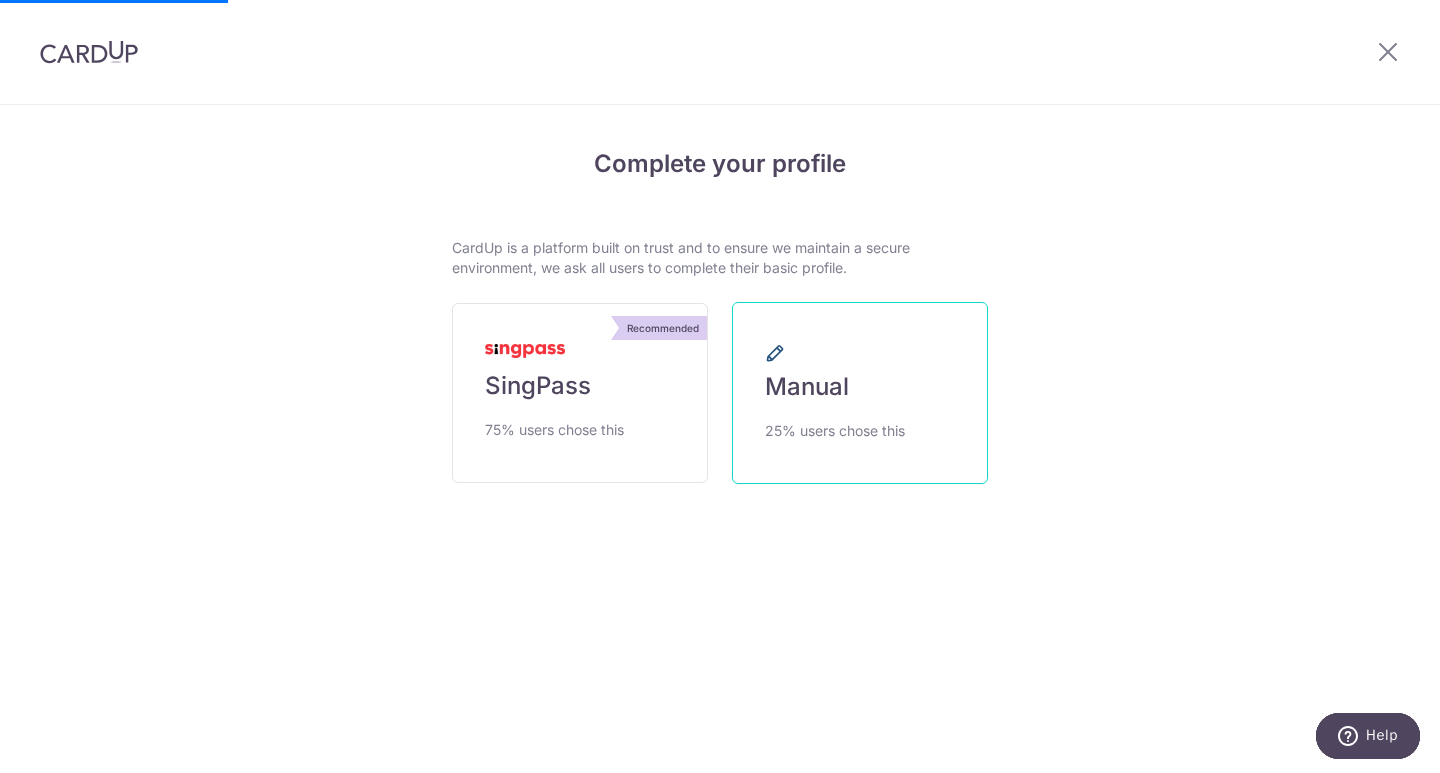 click on "Manual
25% users chose this" at bounding box center [860, 393] 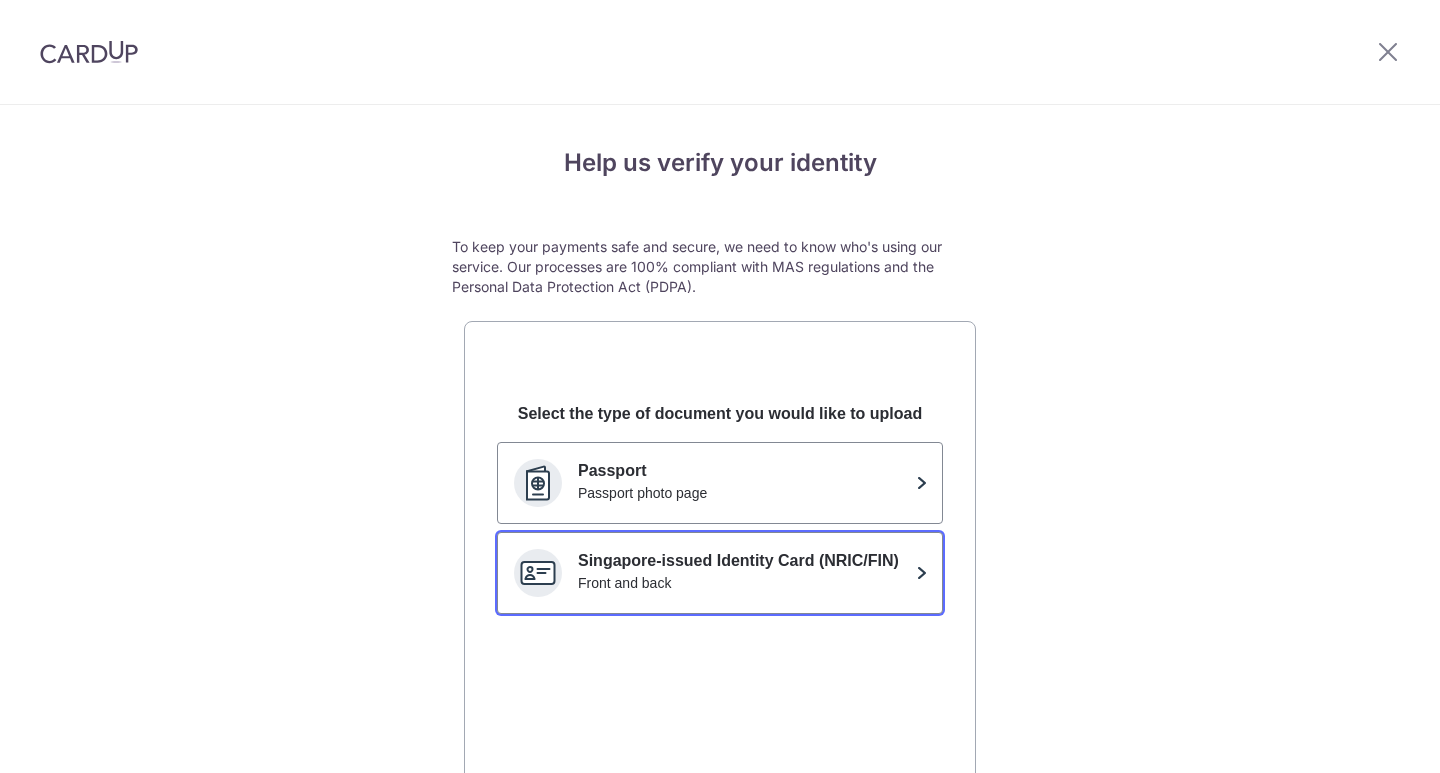 click on "Front and back" 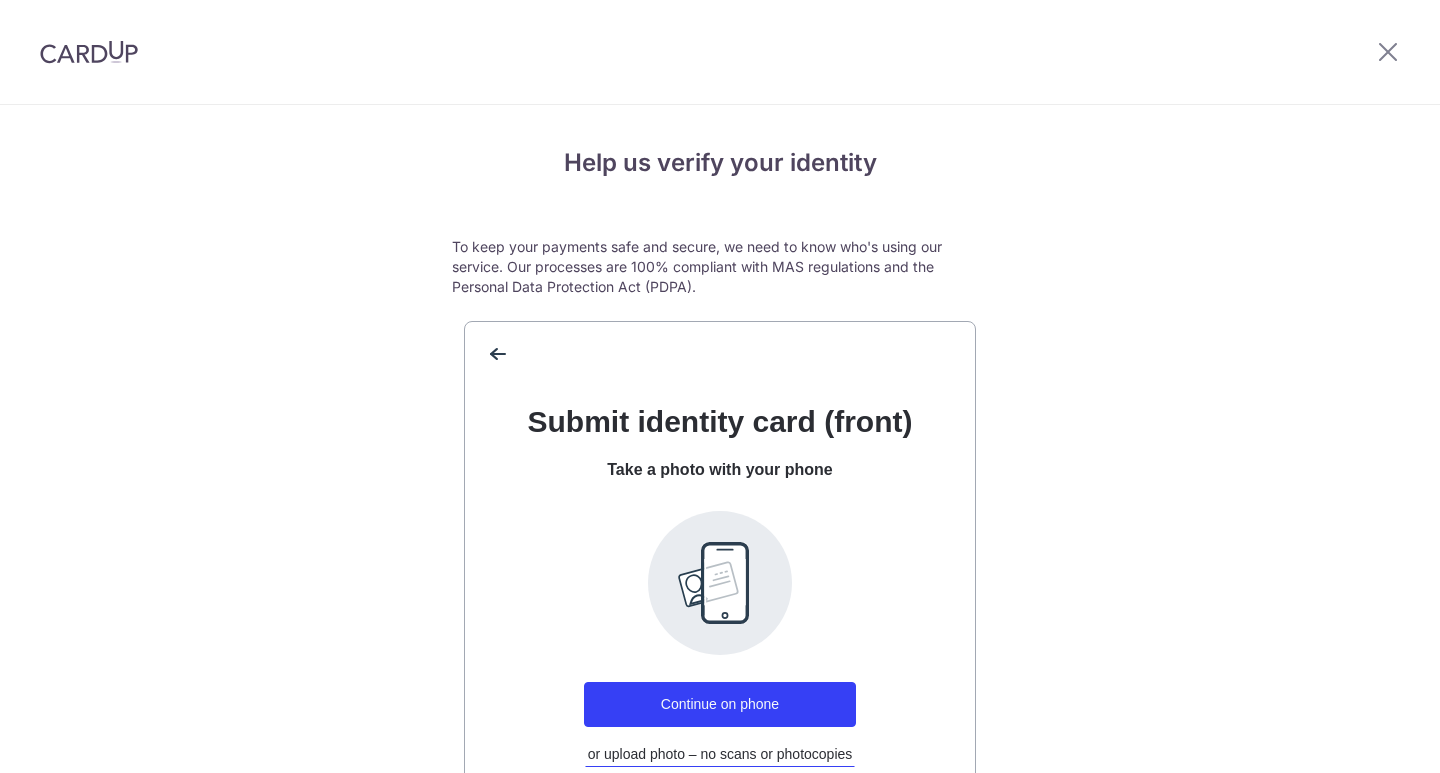 click on "Help us verify your identity
To keep your payments safe and secure, we need to know who's using our service. Our processes are 100% compliant with MAS regulations and the Personal Data Protection Act (PDPA).
back Submit identity card (front) Take a photo with your phone Continue on phone or upload photo – no scans or photocopies Capture the entire document in the photo with no edges cut off. JPG, PNG and PDF files of up to 10MB supported. Capture the entire document in the photo with no edges cut off. JPG, PNG and PDF files of up to 10MB supported." at bounding box center (720, 560) 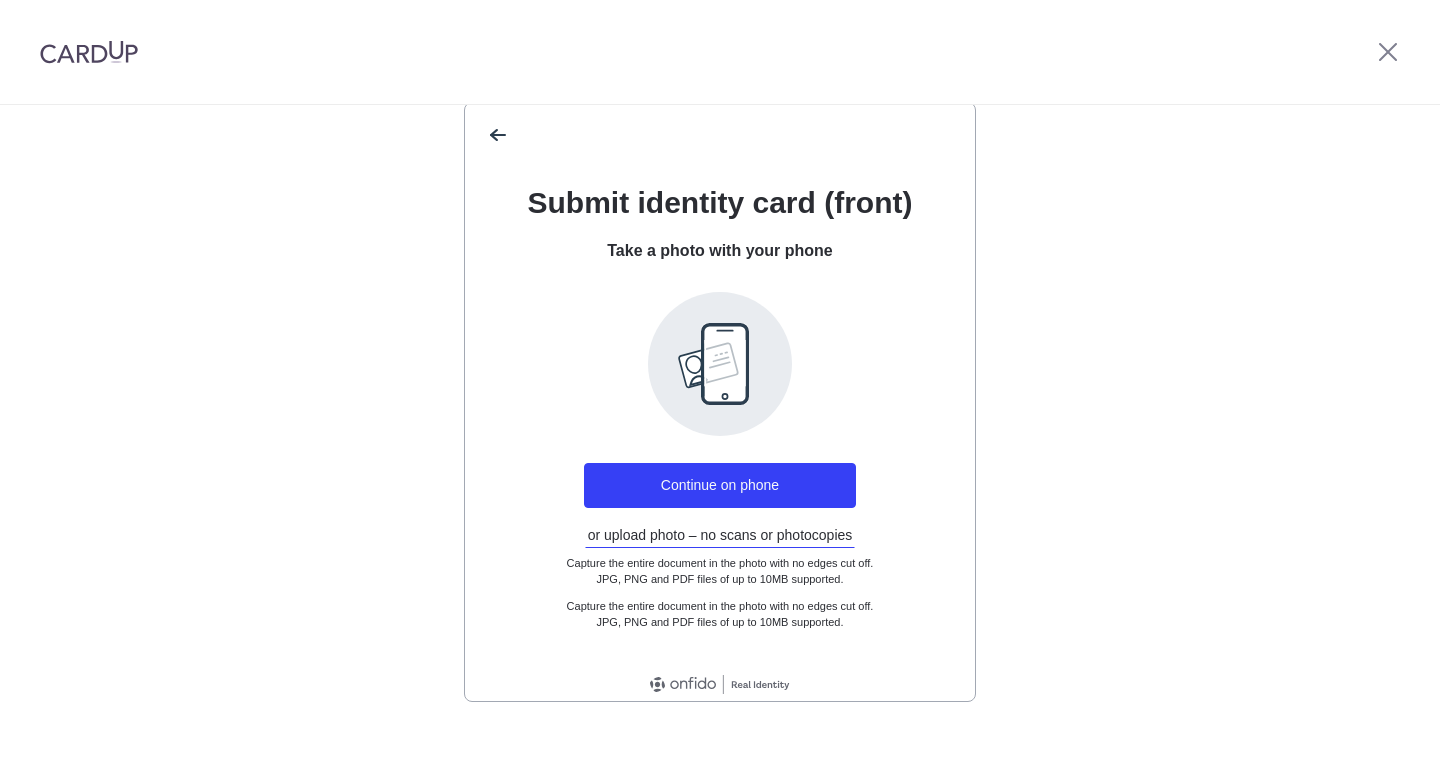 scroll, scrollTop: 241, scrollLeft: 0, axis: vertical 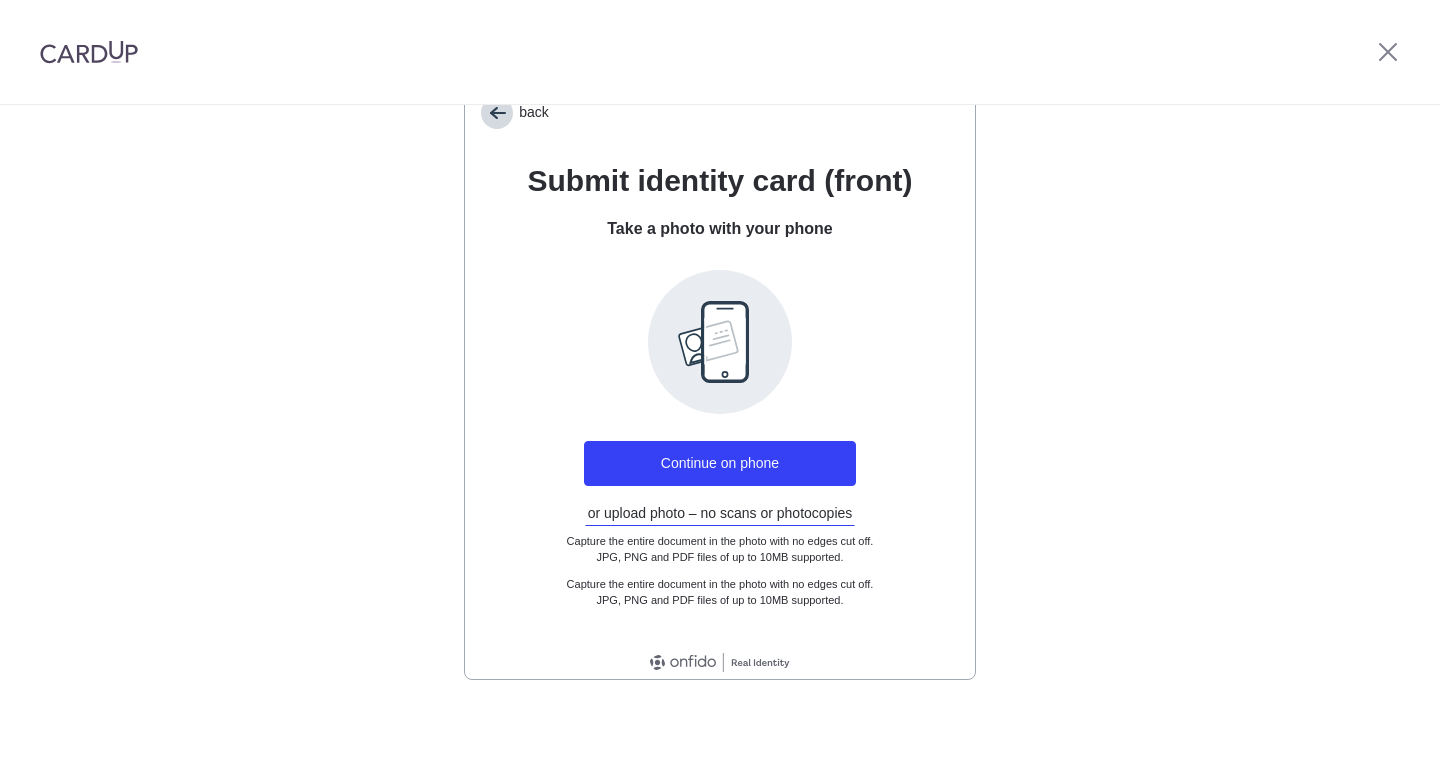click 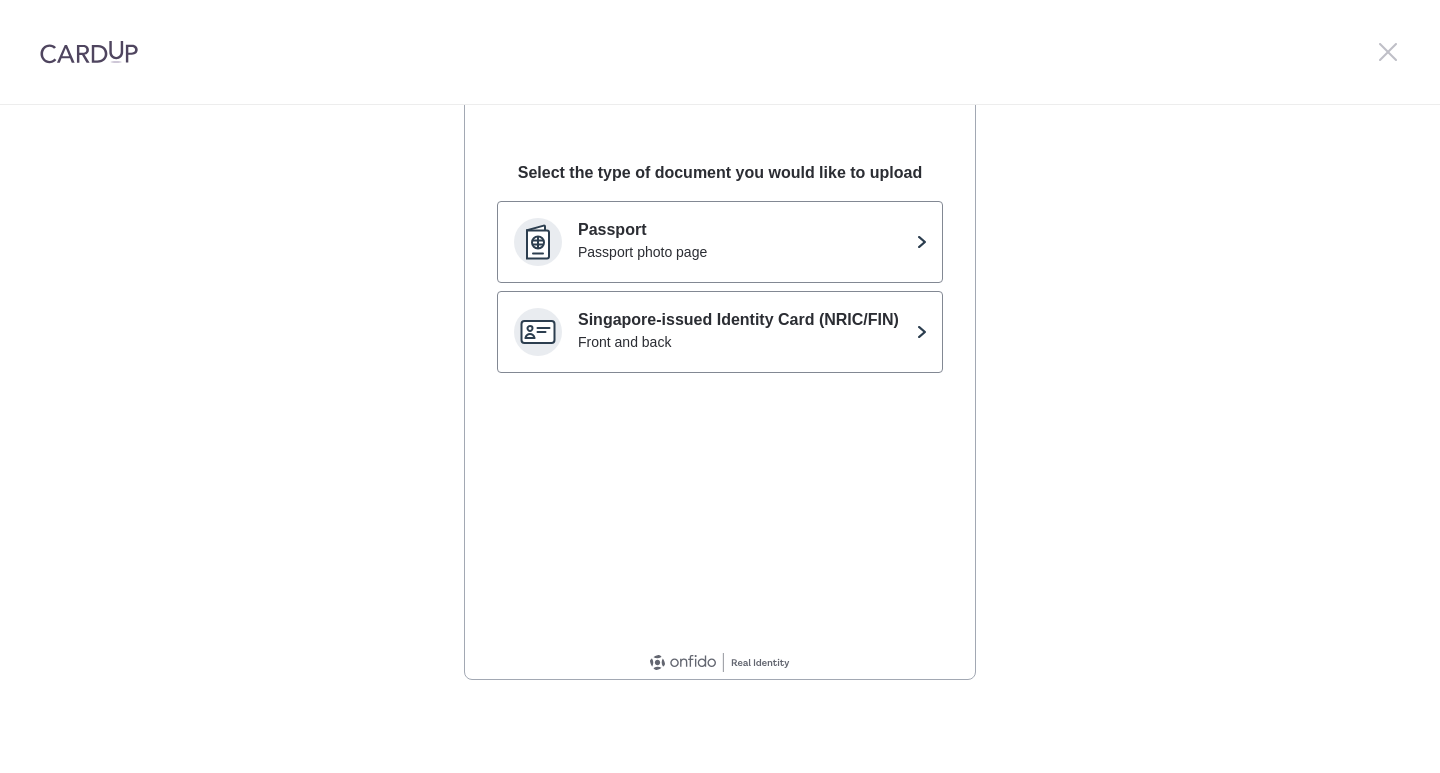 click at bounding box center [1388, 51] 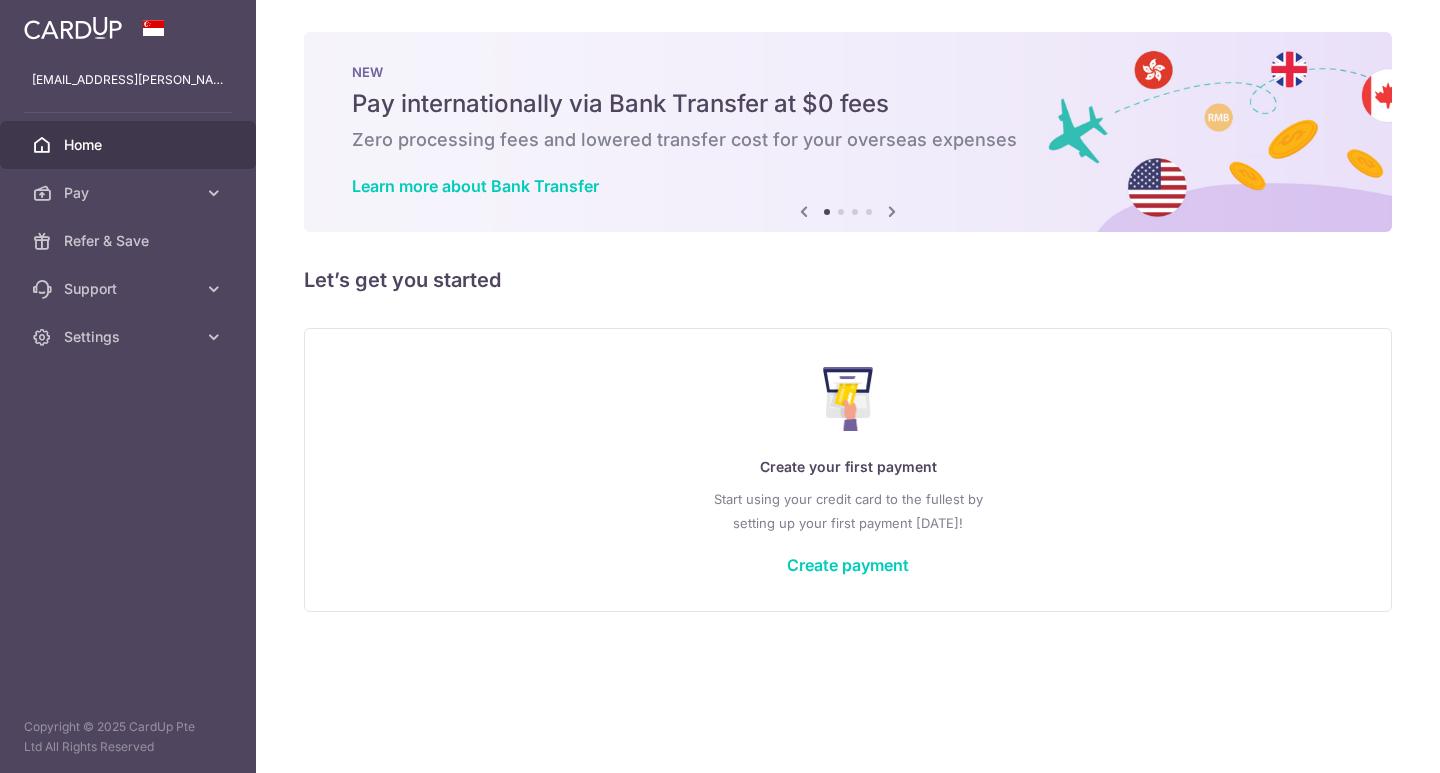 scroll, scrollTop: 0, scrollLeft: 0, axis: both 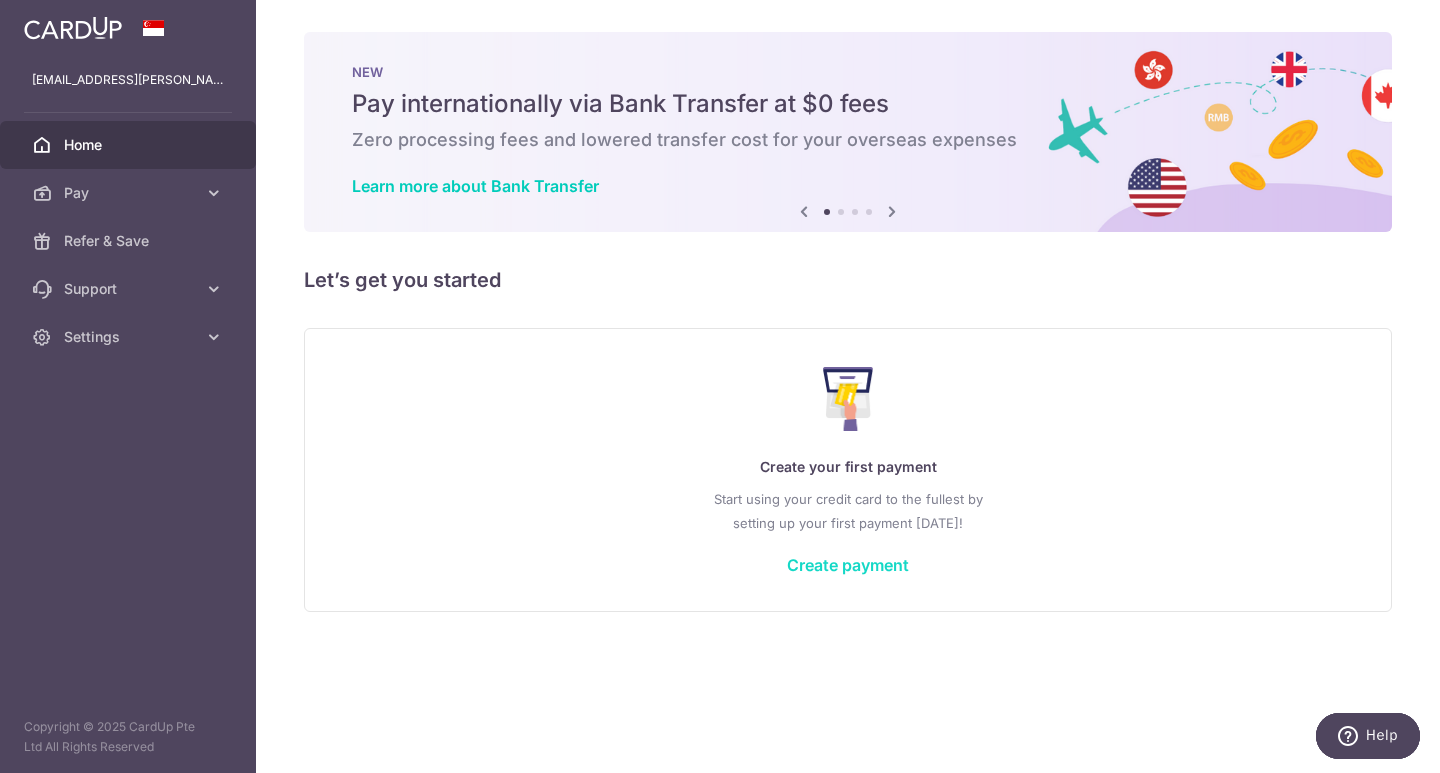 click on "Create payment" at bounding box center [848, 565] 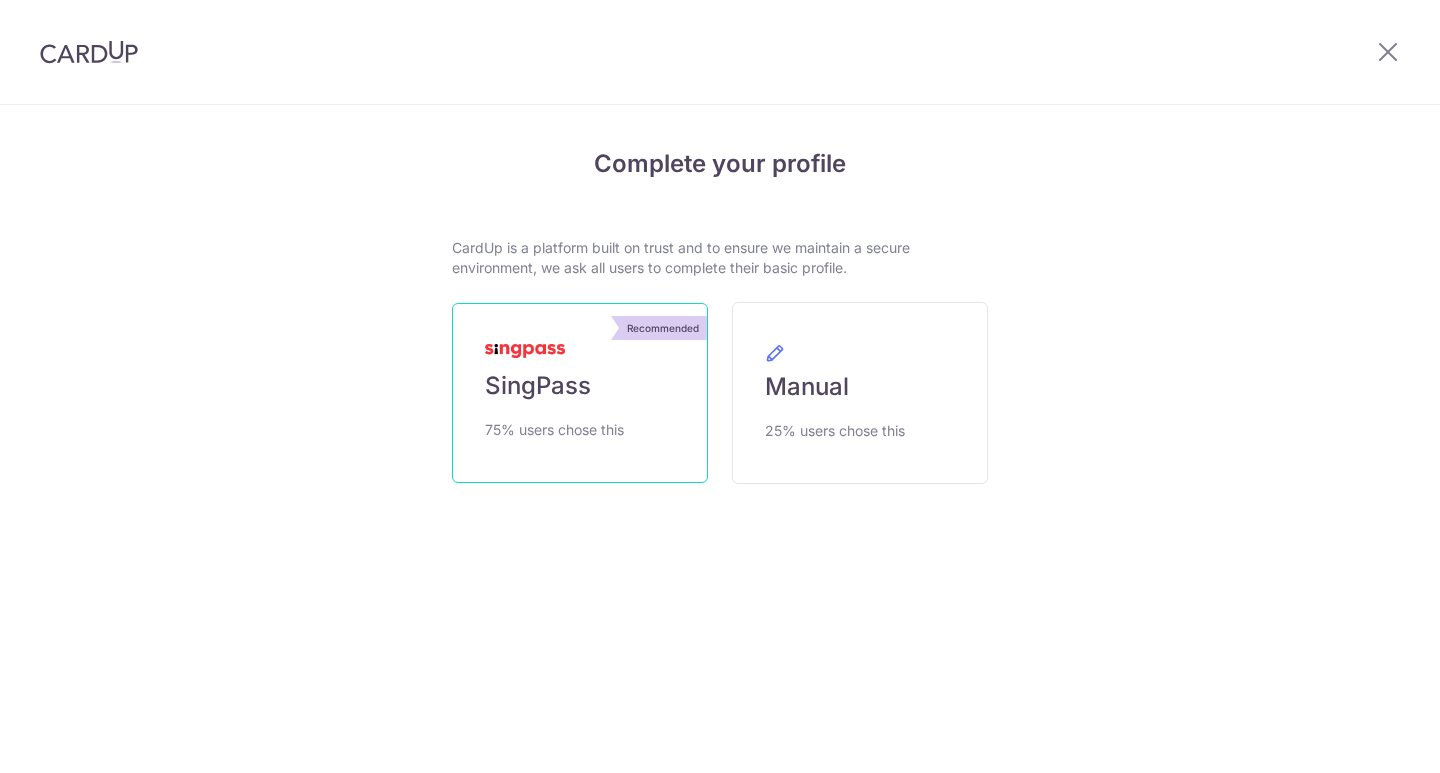 scroll, scrollTop: 0, scrollLeft: 0, axis: both 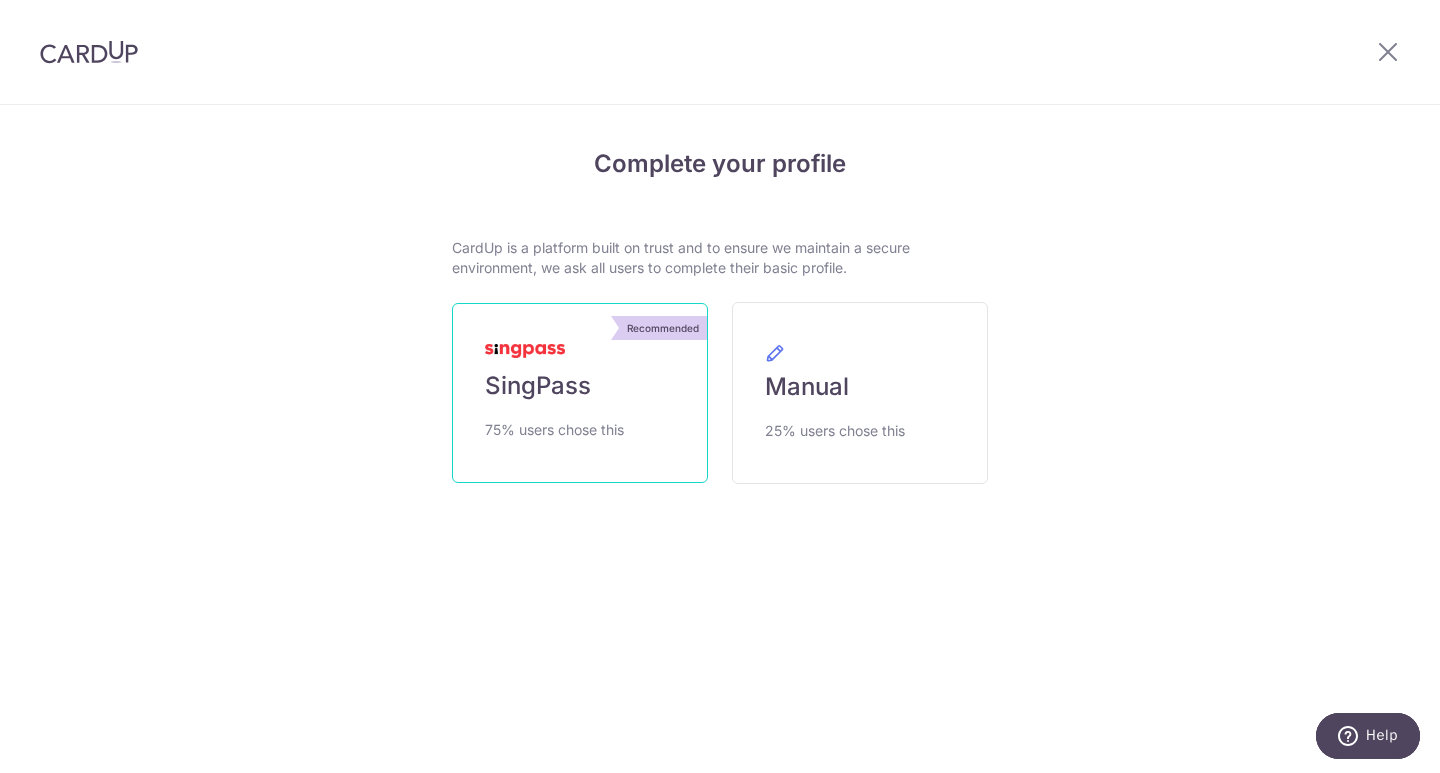 click on "SingPass" at bounding box center [538, 386] 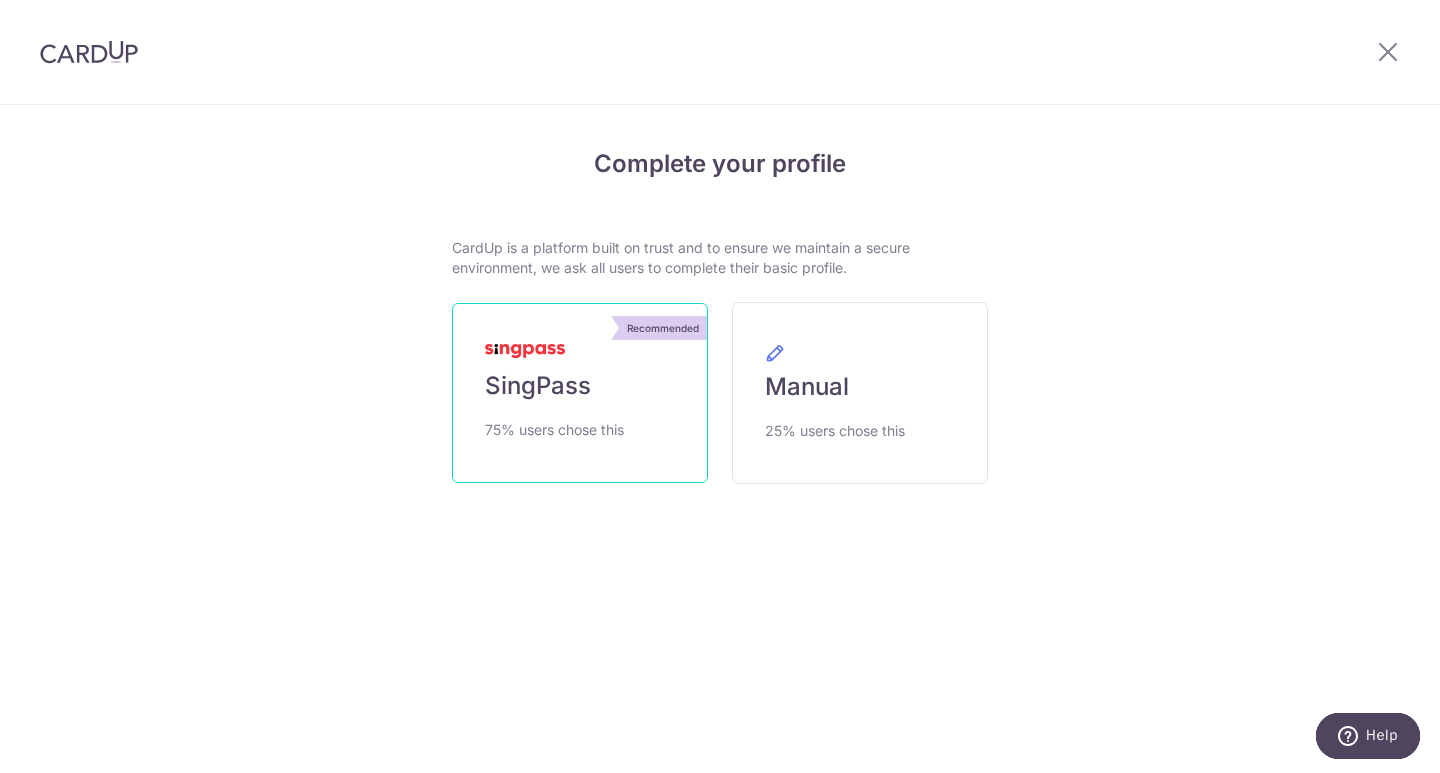 click on "SingPass" at bounding box center [538, 386] 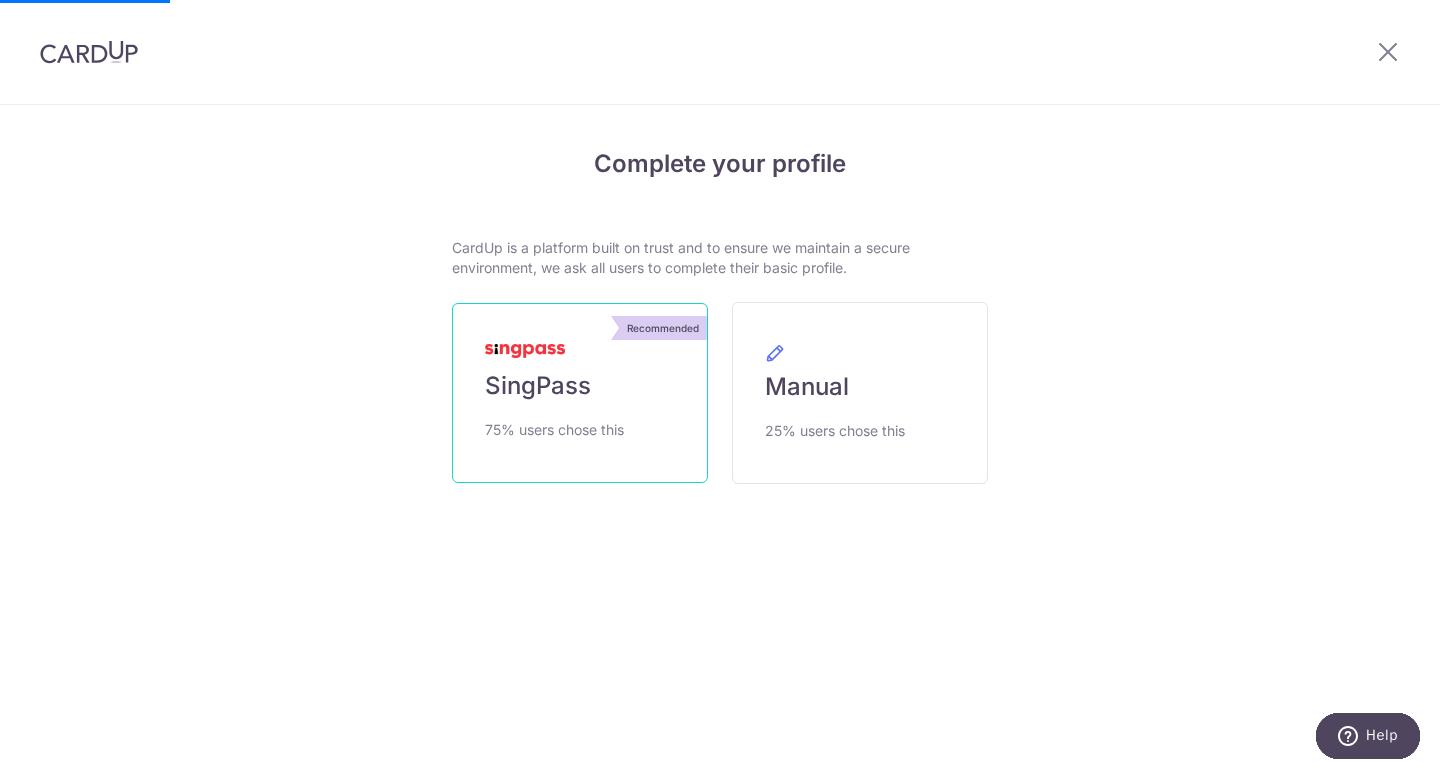 click on "SingPass" at bounding box center (538, 386) 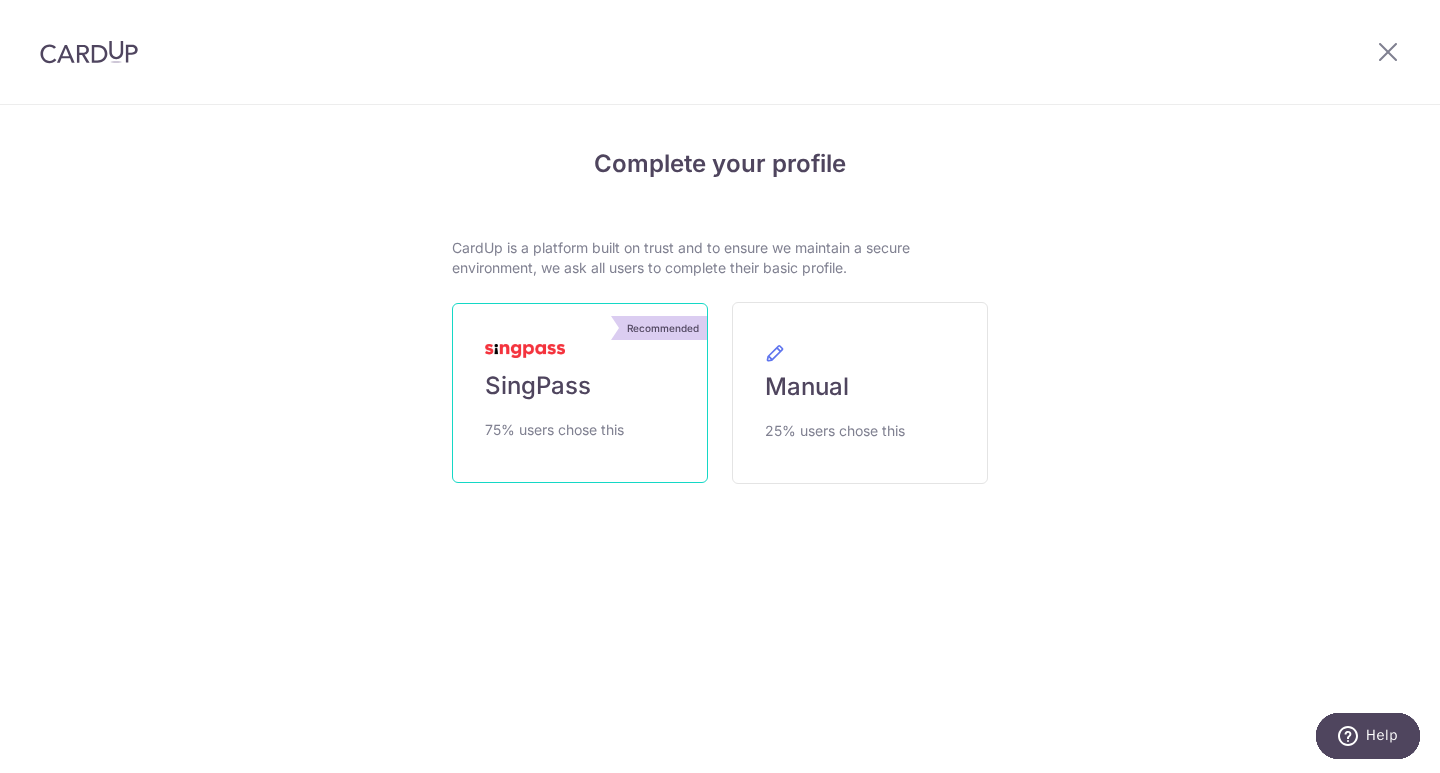 click on "SingPass" at bounding box center [538, 386] 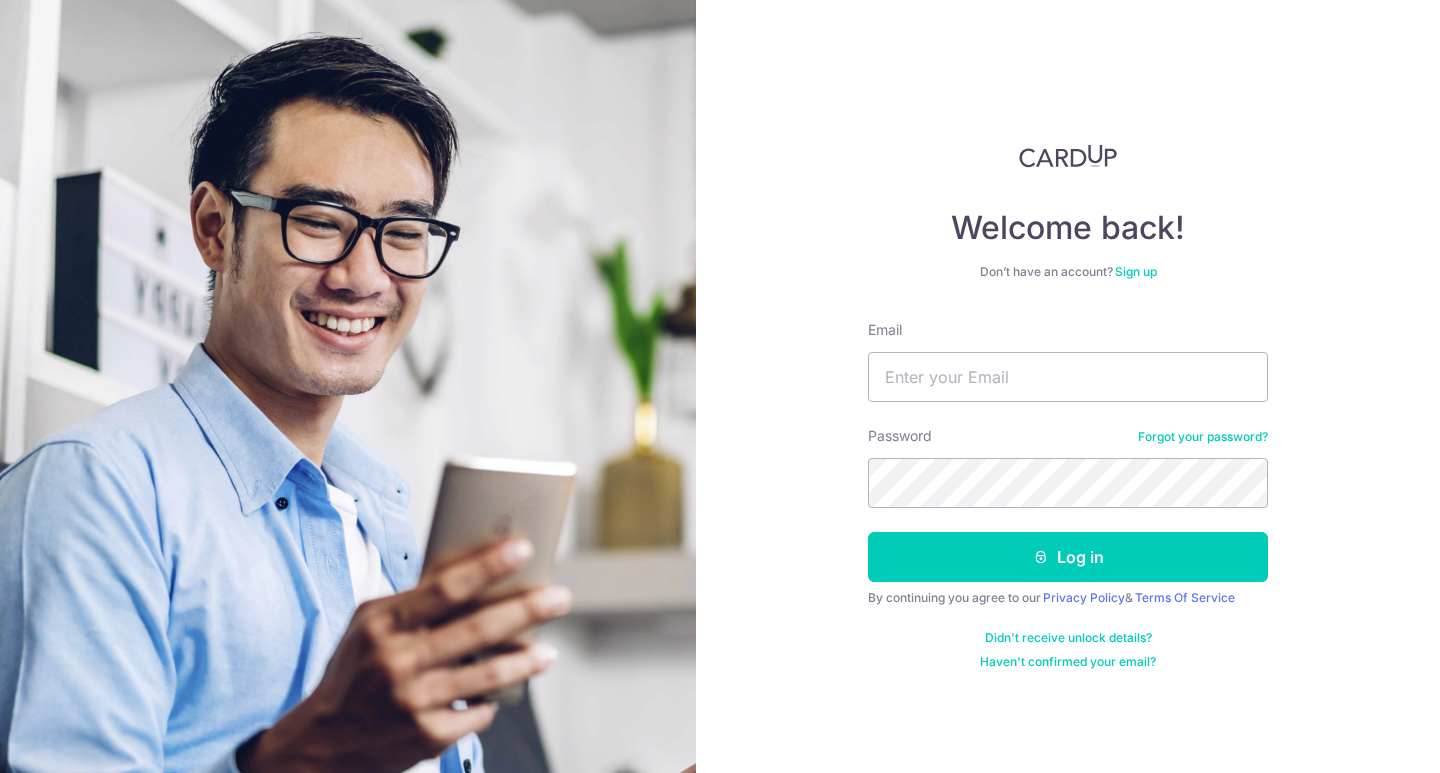 scroll, scrollTop: 0, scrollLeft: 0, axis: both 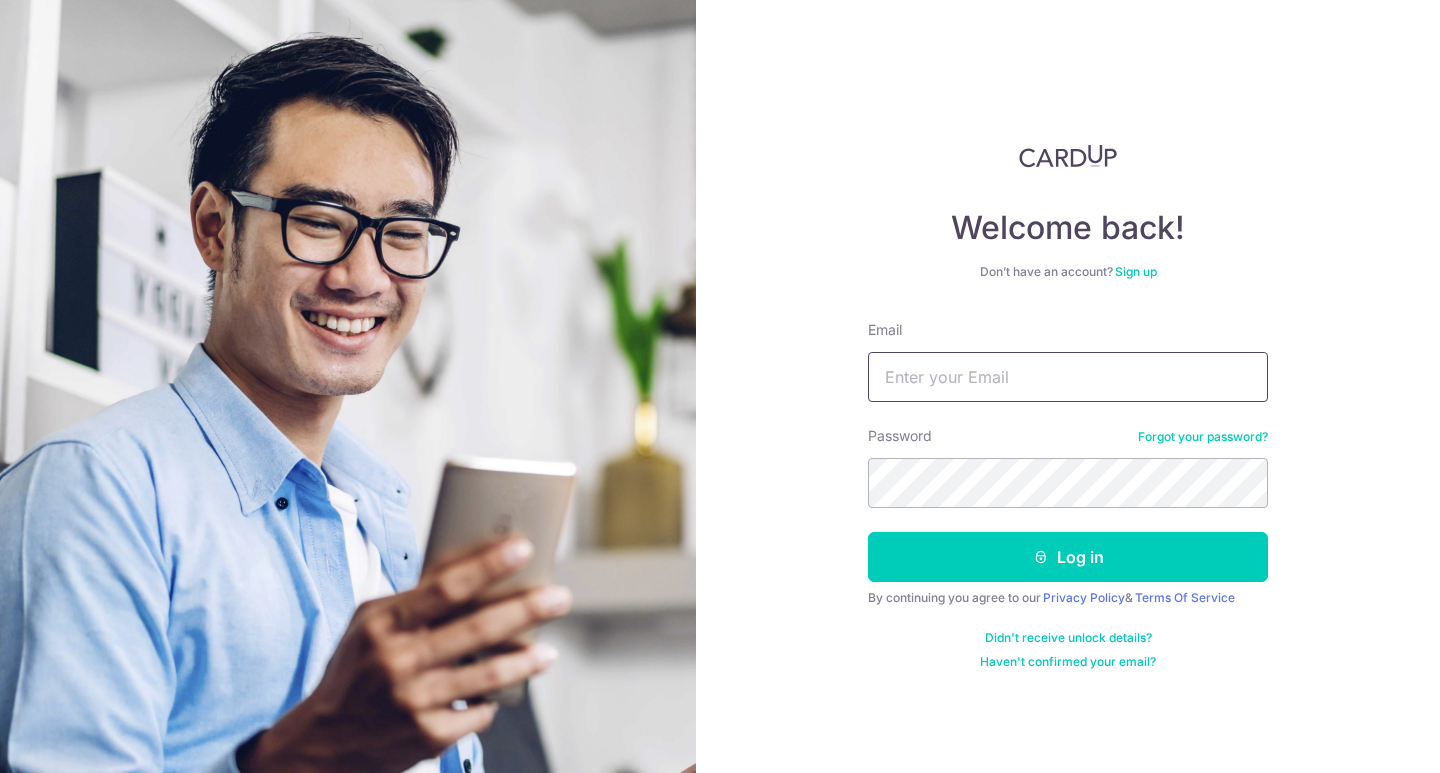 drag, startPoint x: 0, startPoint y: 0, endPoint x: 918, endPoint y: 389, distance: 997.01807 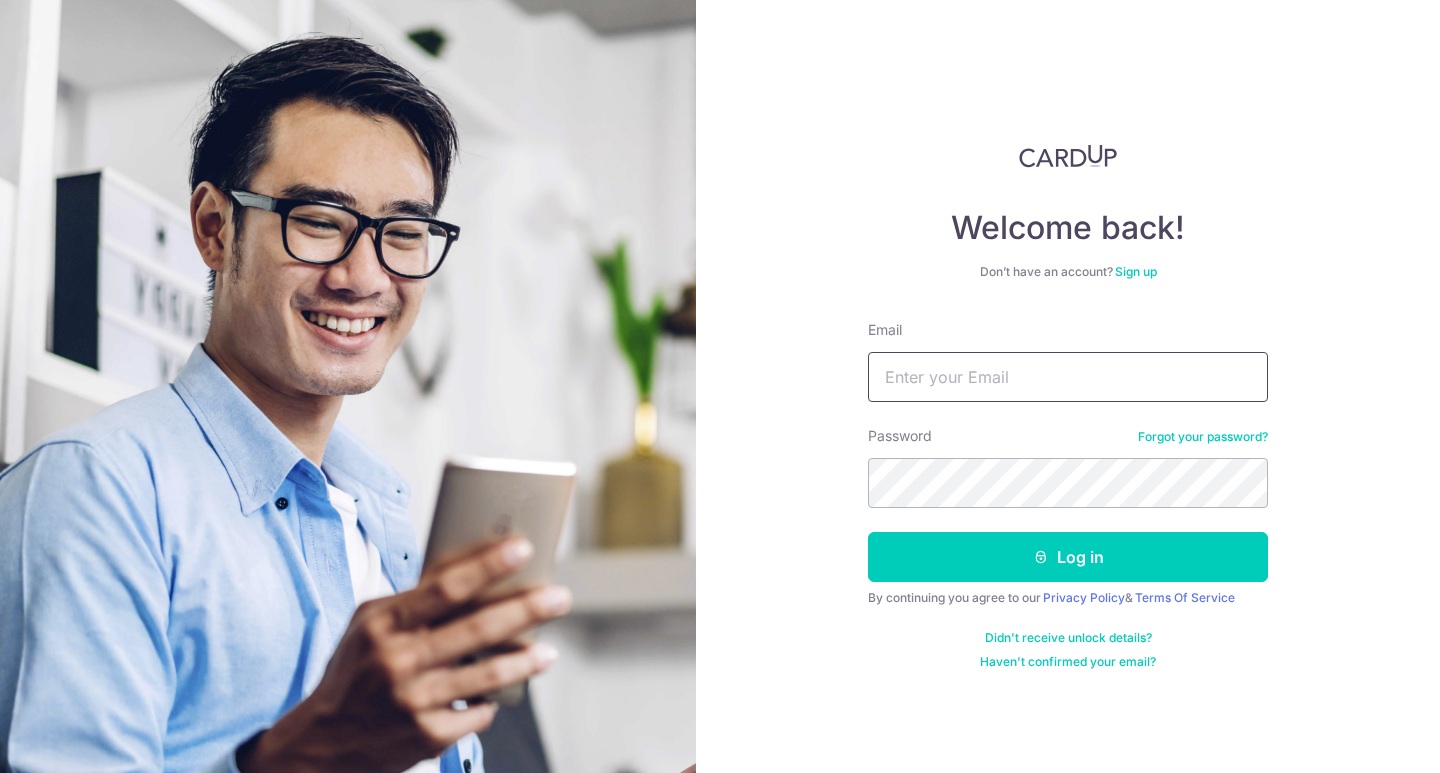 type on "[PERSON_NAME][EMAIL_ADDRESS][DOMAIN_NAME]" 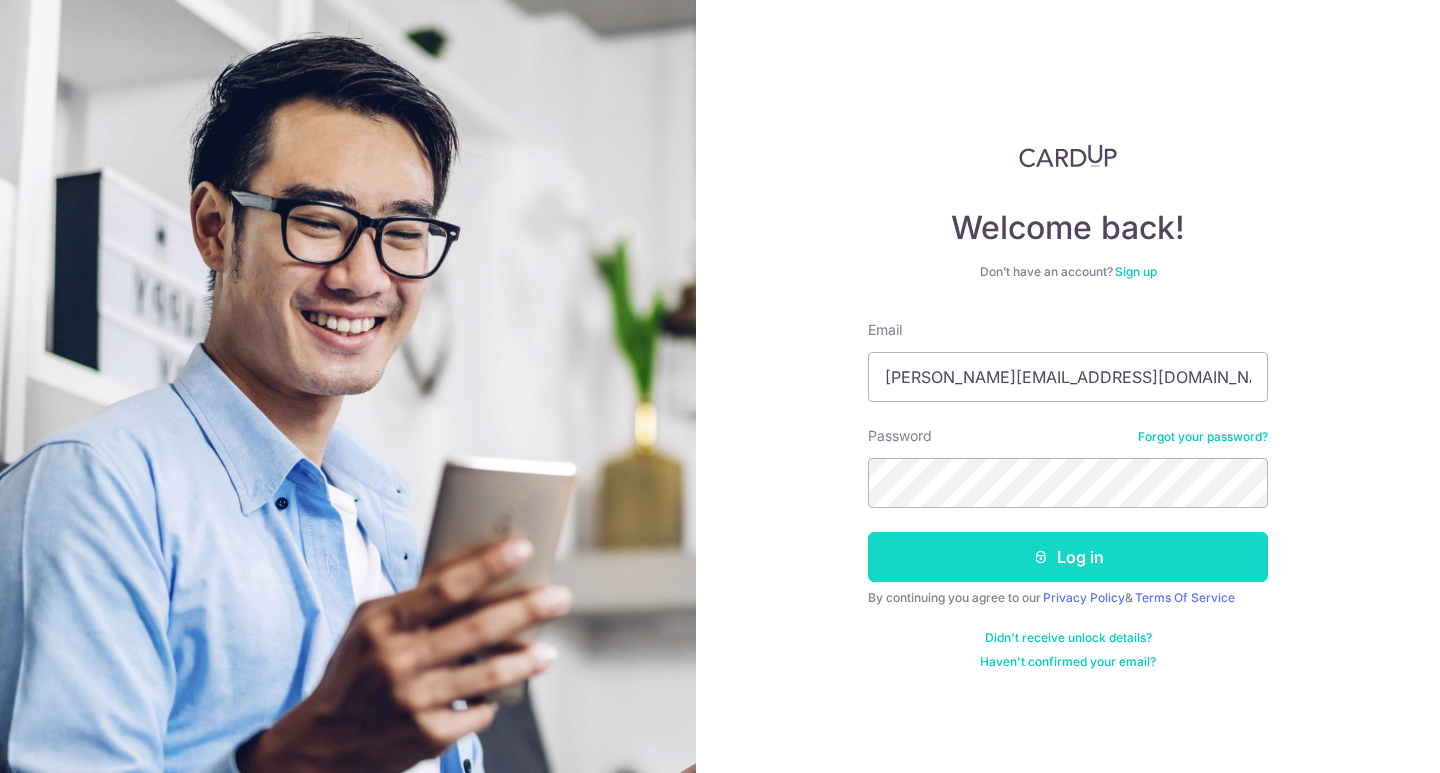 click on "Log in" at bounding box center [1068, 557] 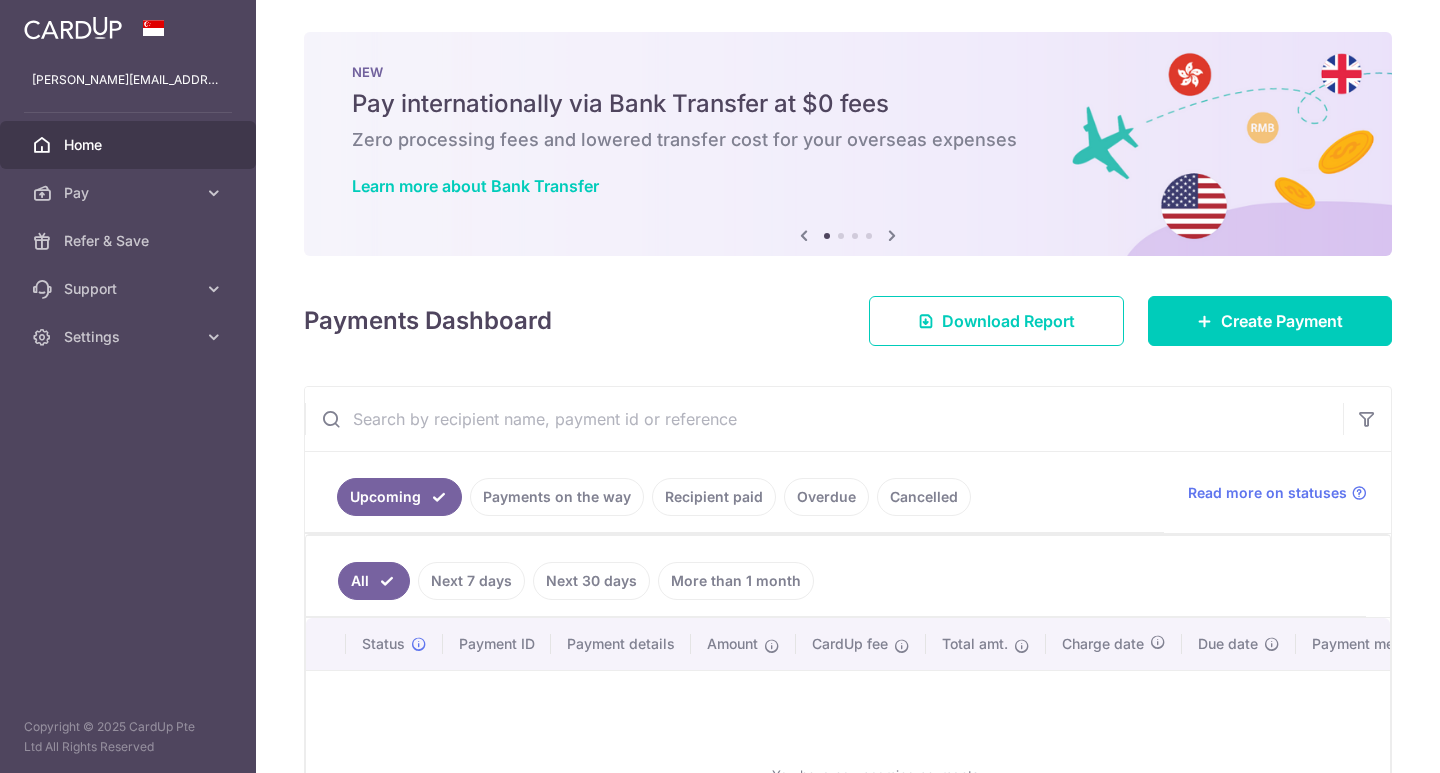 scroll, scrollTop: 0, scrollLeft: 0, axis: both 